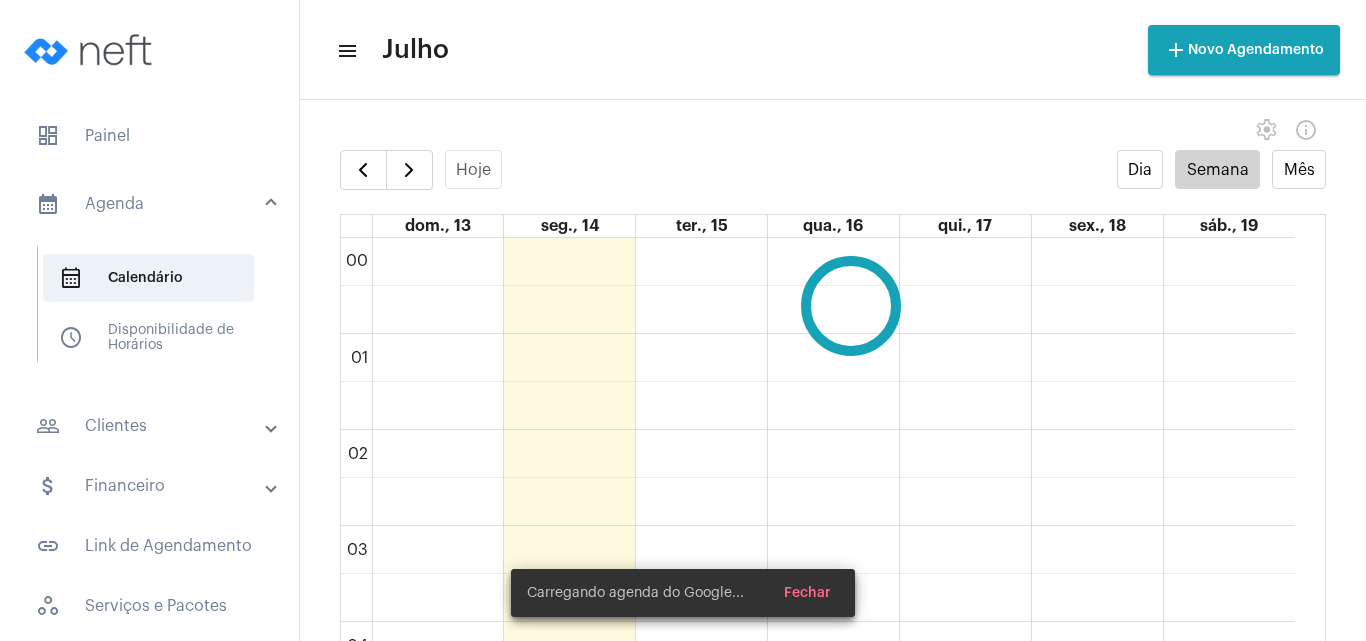 scroll, scrollTop: 0, scrollLeft: 0, axis: both 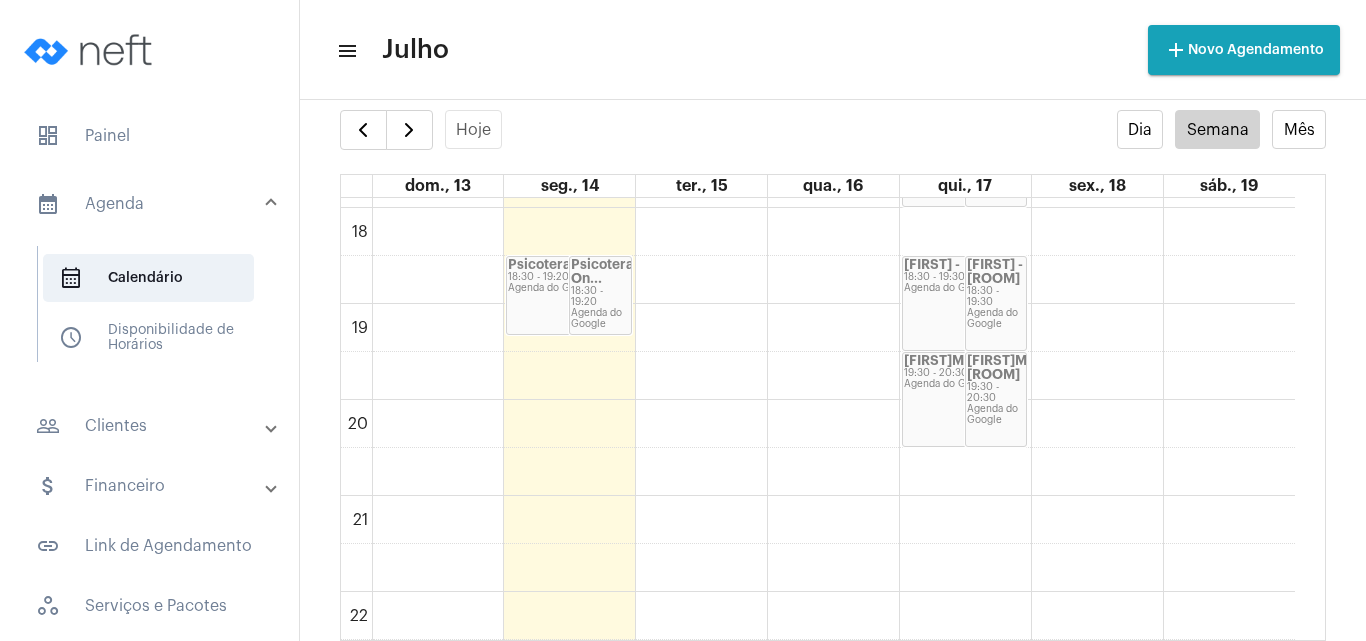 click on "18:30 - 19:20" 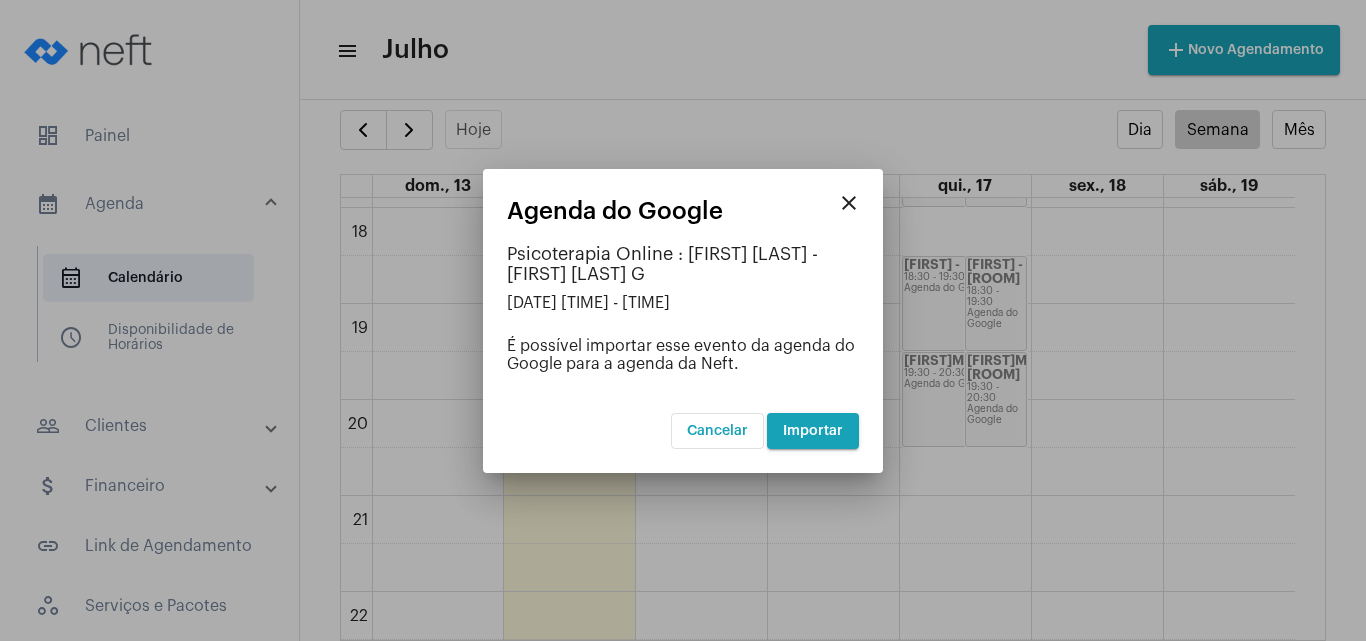click on "Cancelar" at bounding box center [717, 431] 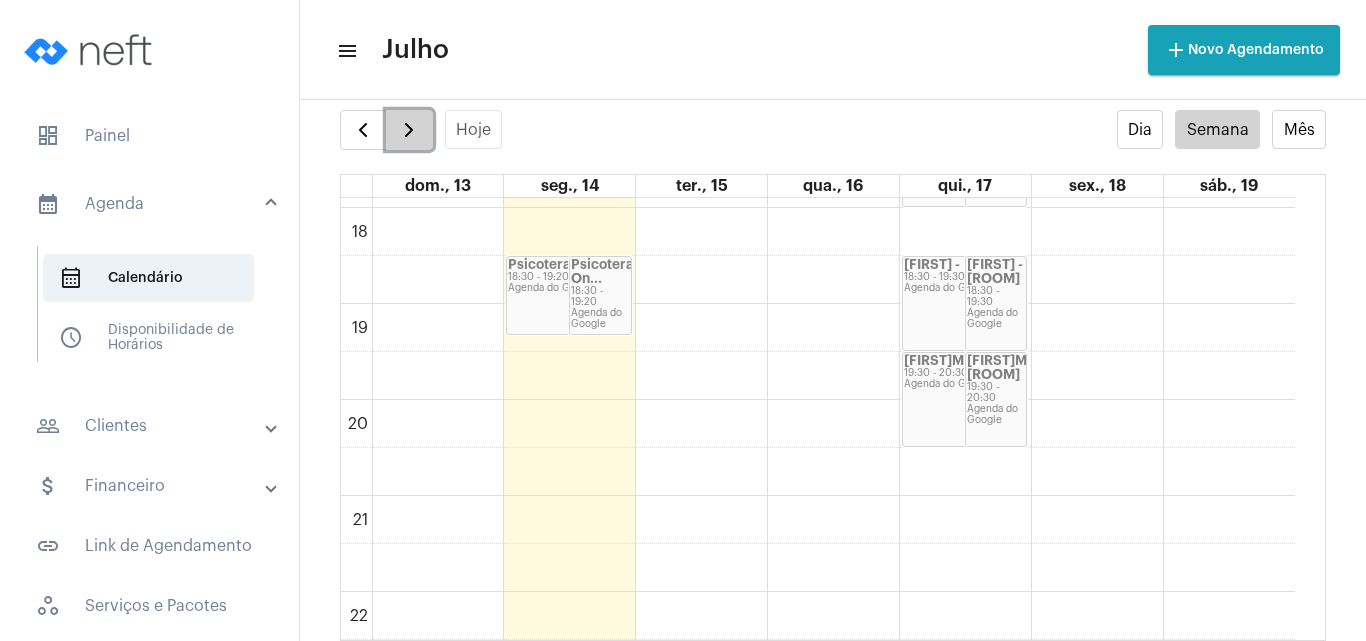 click 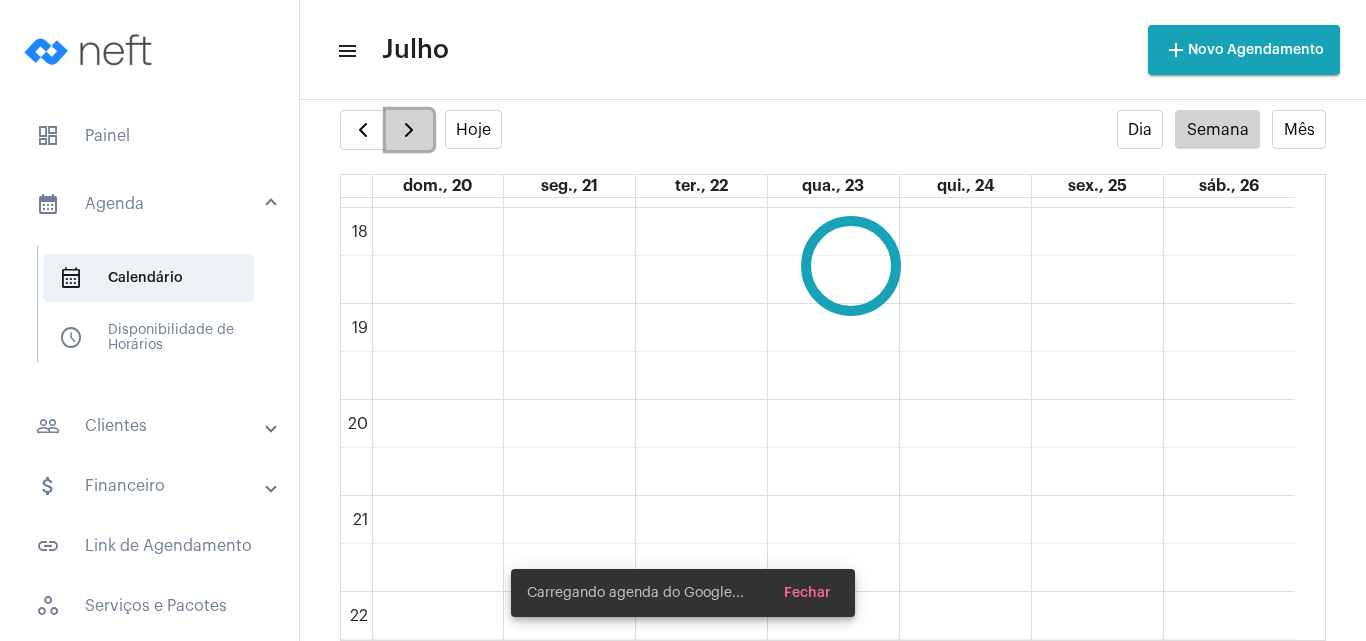 scroll, scrollTop: 577, scrollLeft: 0, axis: vertical 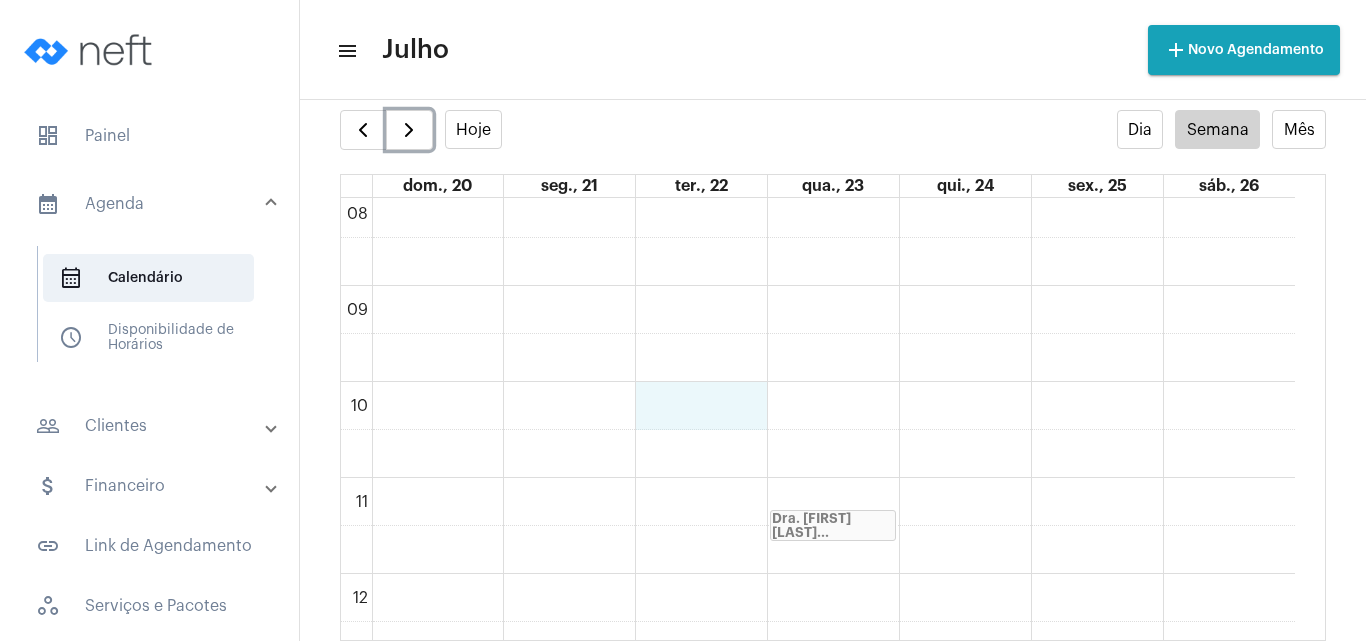 click on "00 01 02 03 04 05 06 07 08 09 10 11 12 13 14 15 16 17 18 19 20 21 22 23 [FIRST] [LAST] [TIME] - [TIME] Bloqueio [TIME] - [TIME] Bloqueio de agenda Dra. [FIRST] [LAST]... [TIME] - [TIME] Agenda do Google [FIRST]_ [ROOM] ... [TIME] - [TIME] Agenda do Google [FIRST]_ [ROOM] ... [TIME] - [TIME] Agenda do Google Mª [FIRST] [LAST]... [TIME] - [TIME] Agenda do Google [FIRST] [LAST]... [TIME] - [TIME] [FIRST] [LAST] [TIME] - [TIME]" 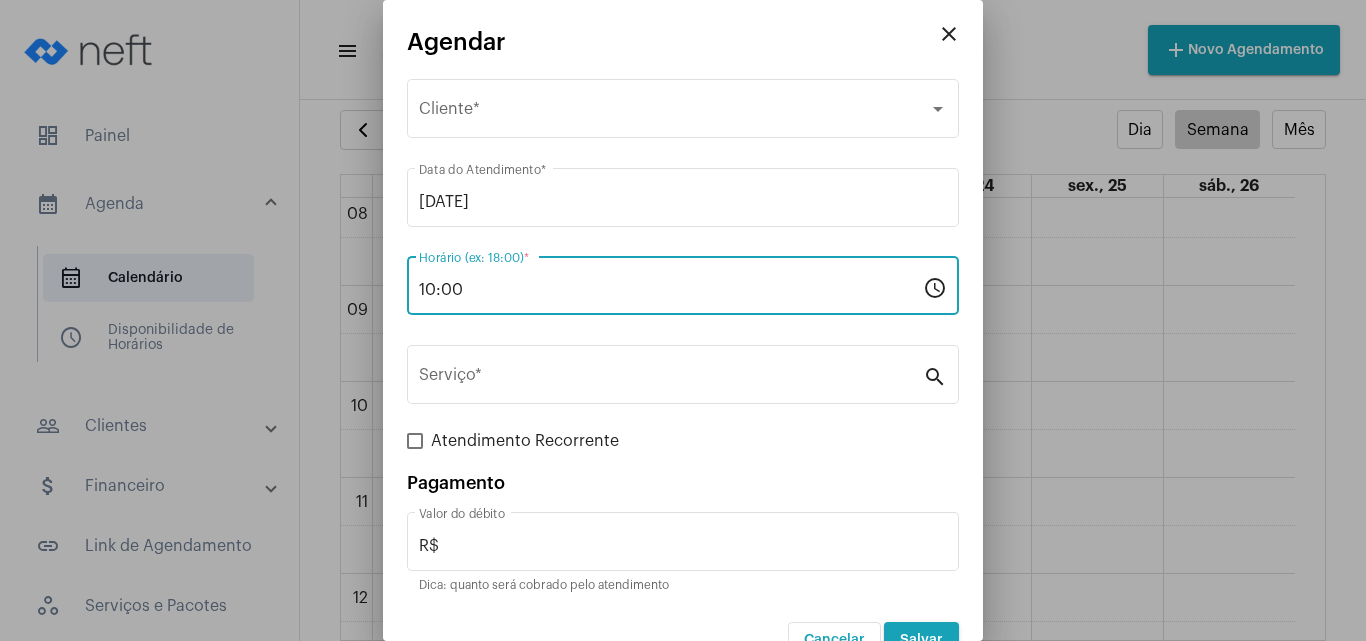 click on "10:00" at bounding box center (671, 290) 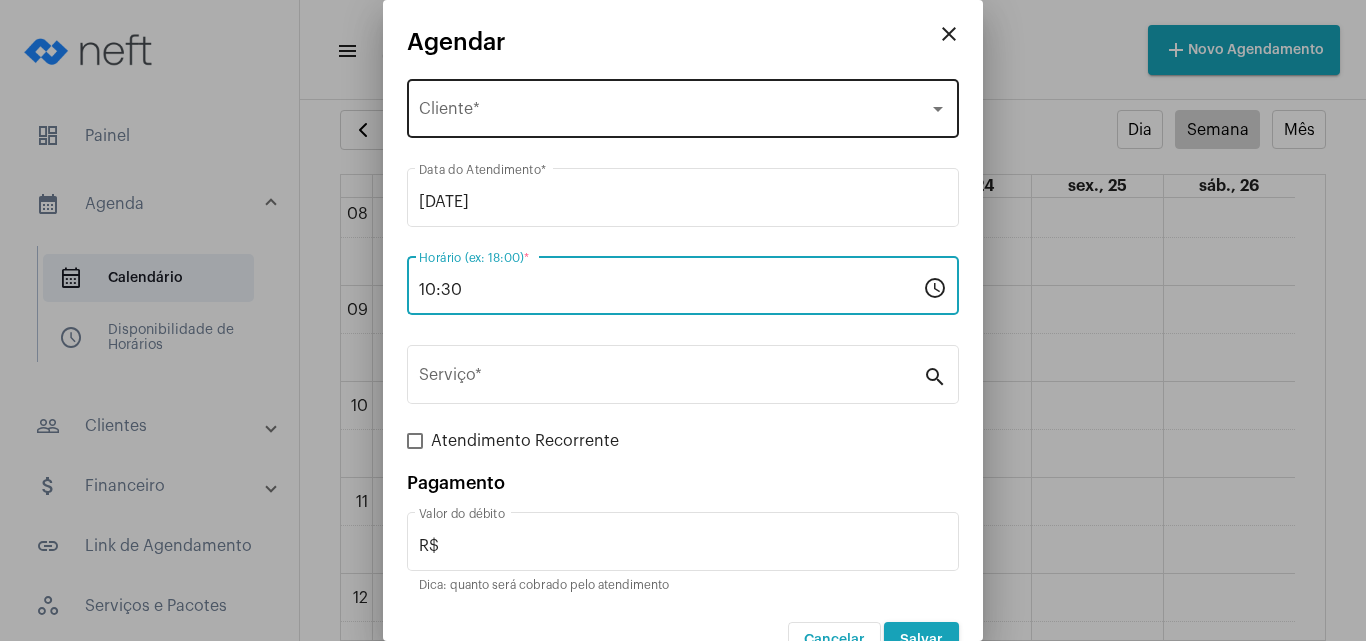 type on "10:30" 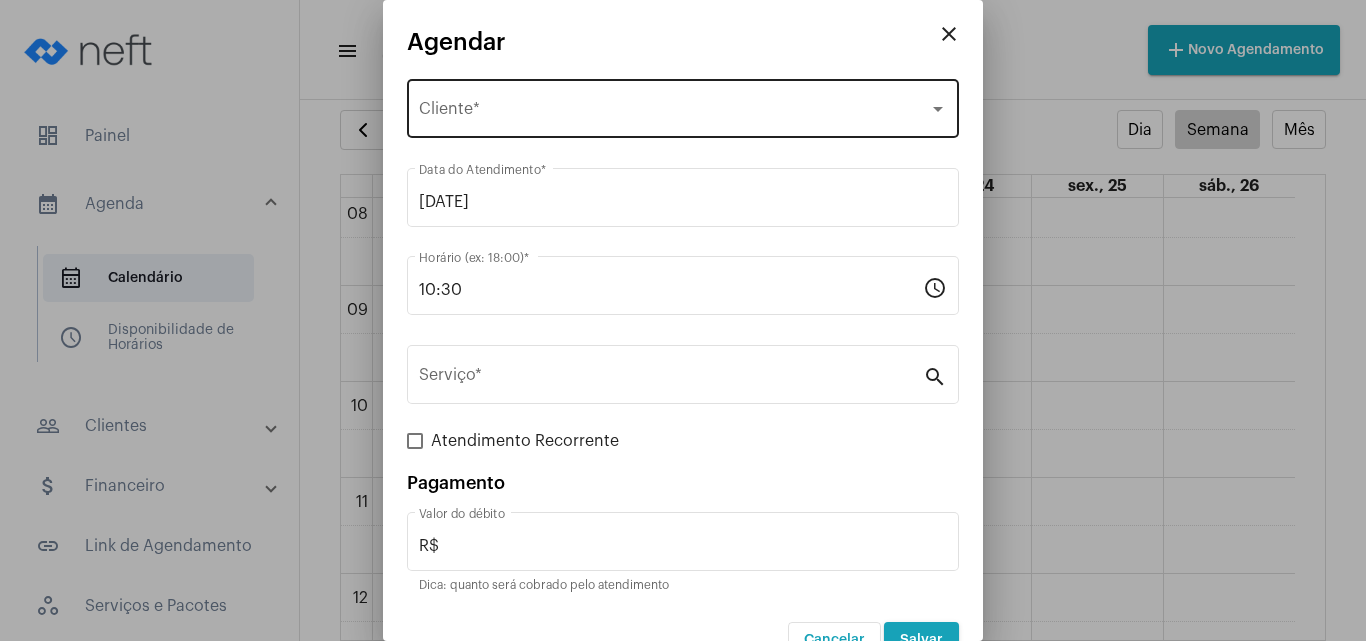 click on "Selecione o Cliente Cliente  *" at bounding box center [683, 106] 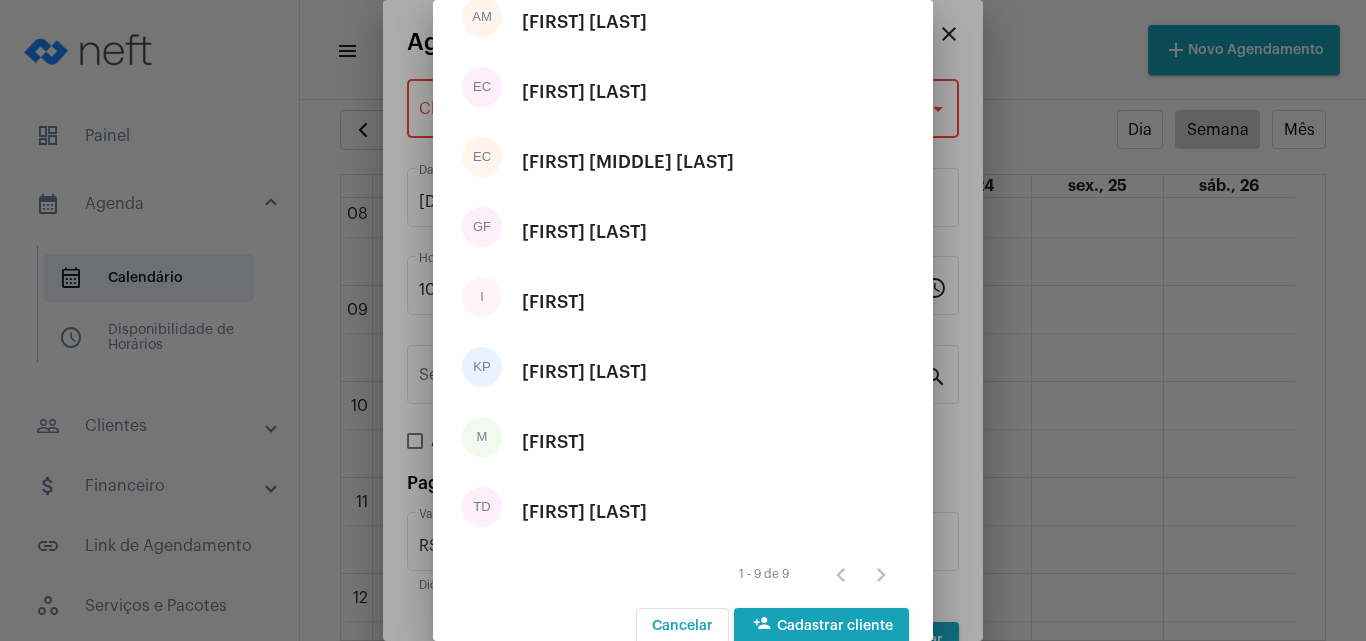scroll, scrollTop: 277, scrollLeft: 0, axis: vertical 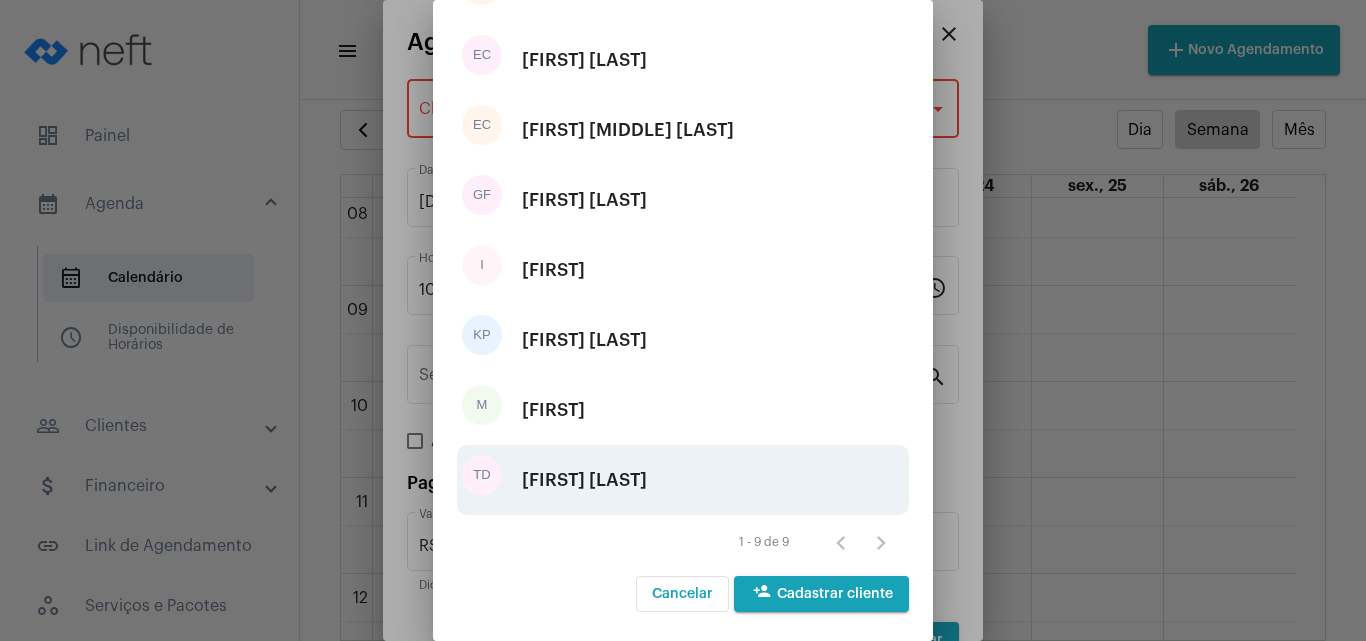 click on "[FIRST] [LAST]" at bounding box center (584, 480) 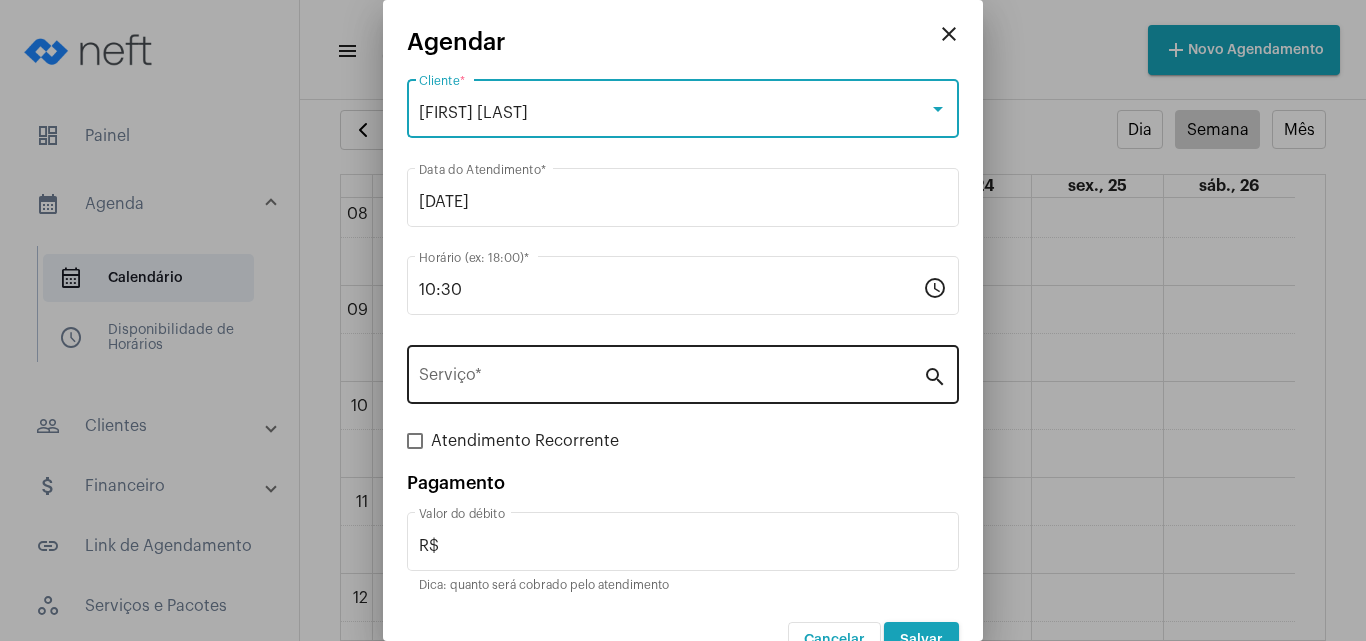 click on "Serviço  *" at bounding box center (671, 372) 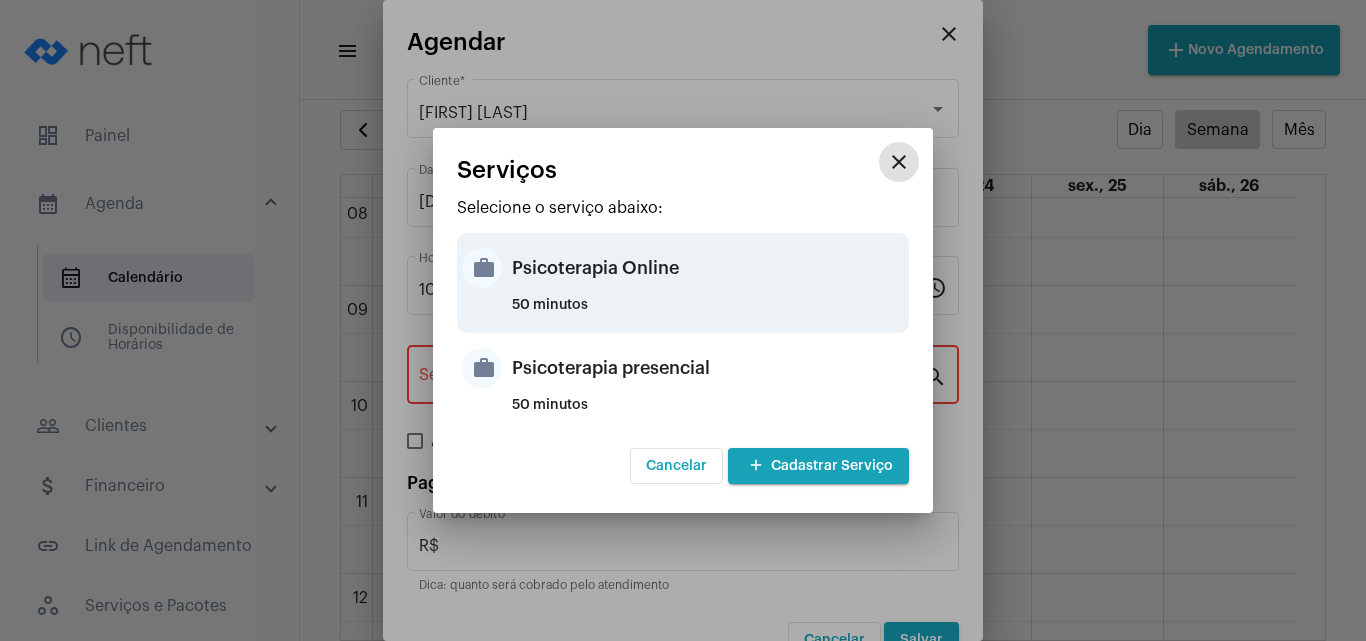 click on "Psicoterapia Online" at bounding box center (708, 268) 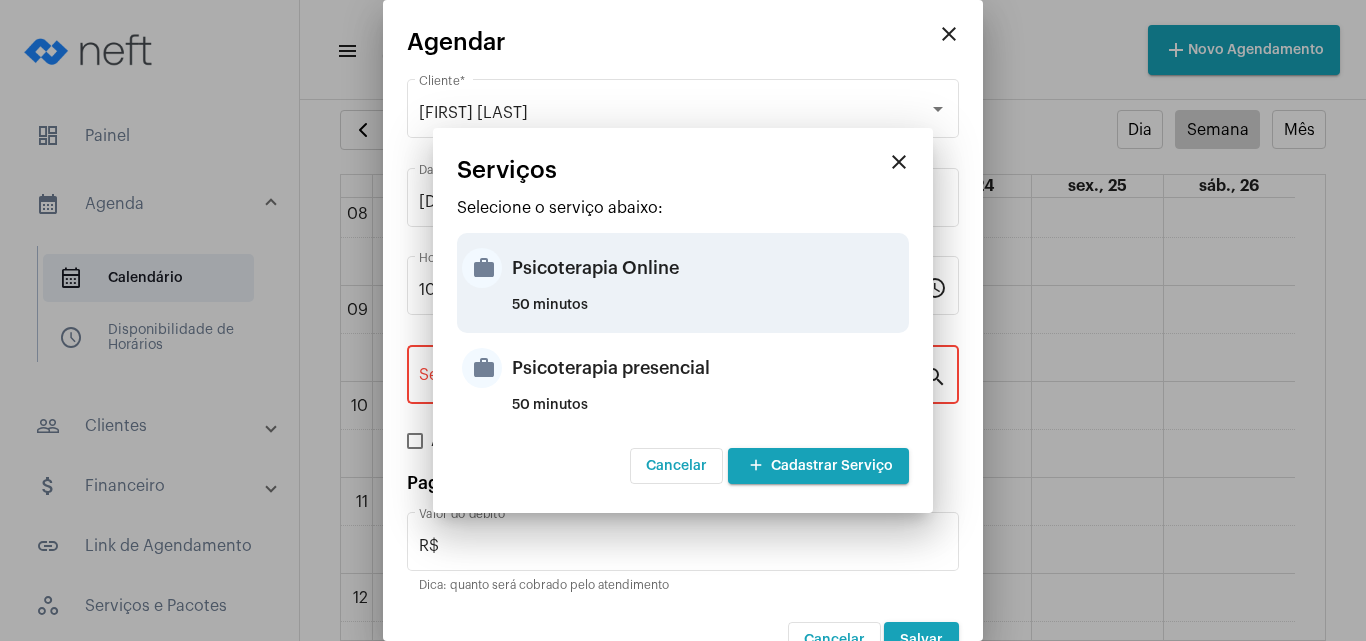 type on "Psicoterapia Online" 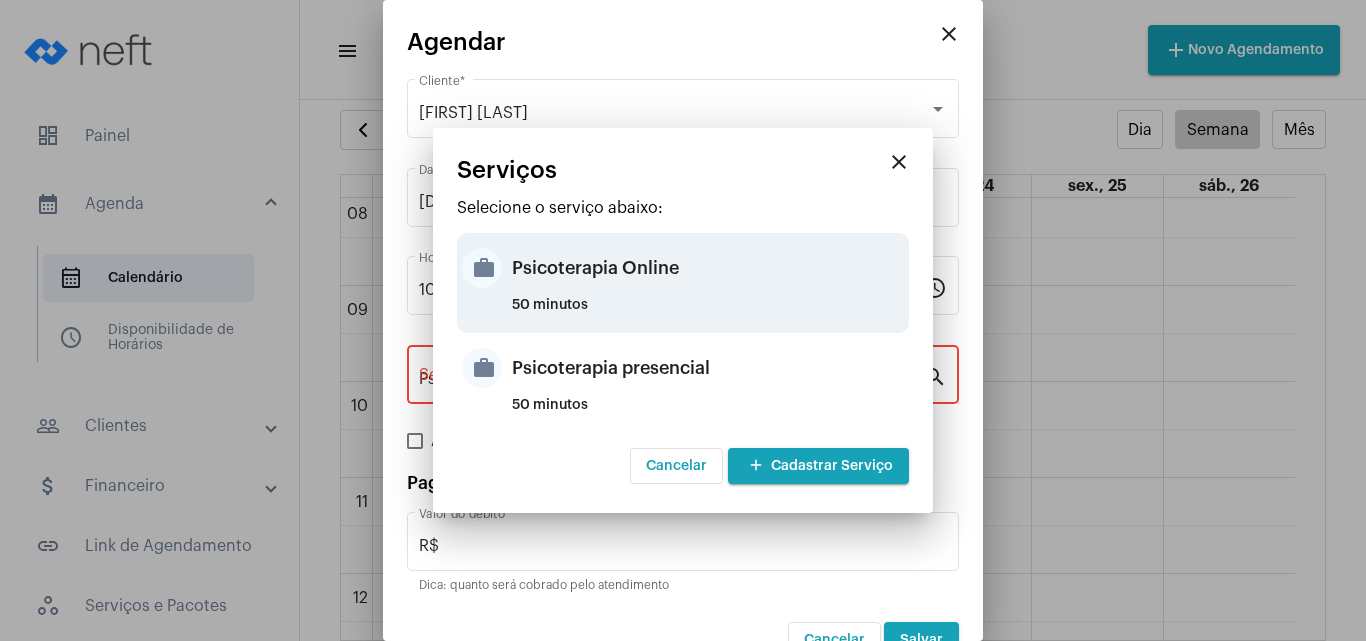 type on "R$ 100" 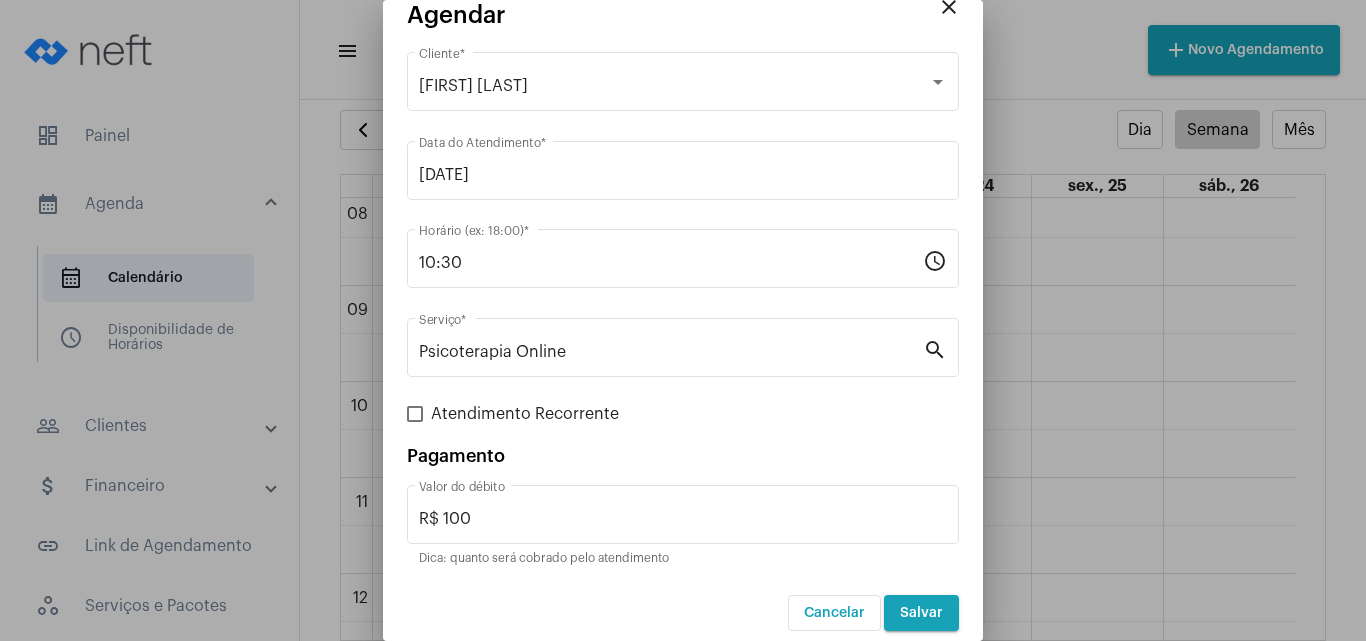 scroll, scrollTop: 41, scrollLeft: 0, axis: vertical 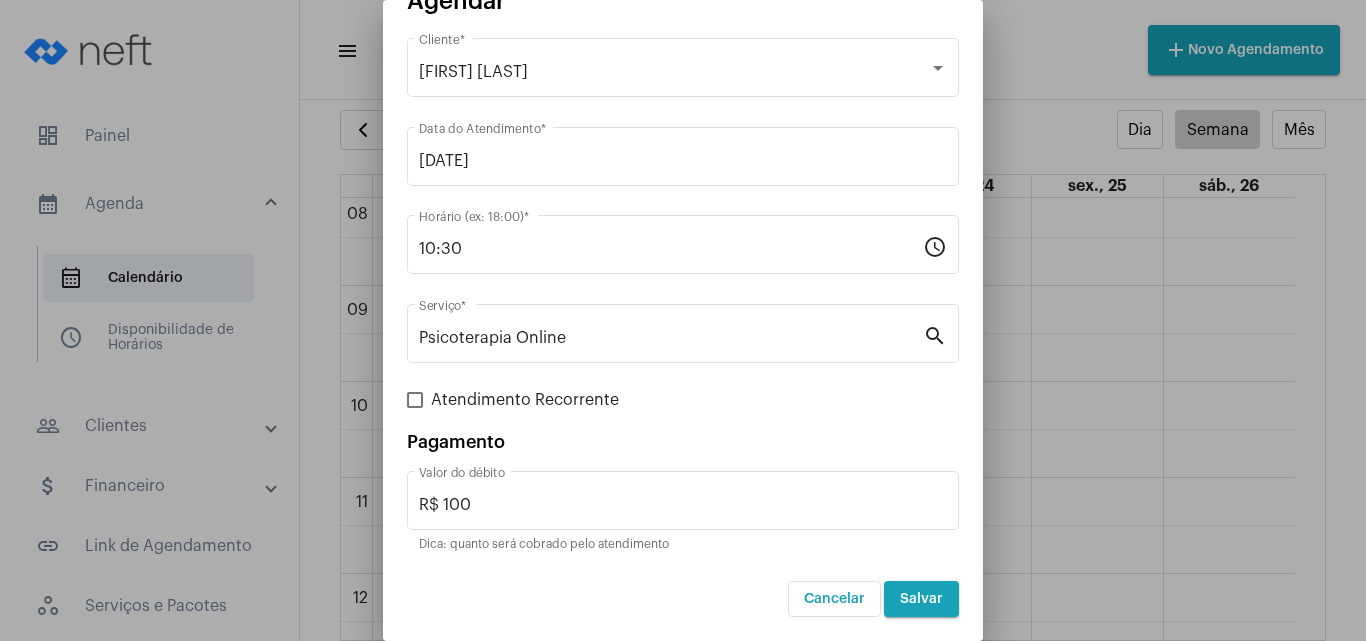 click on "Salvar" at bounding box center (921, 599) 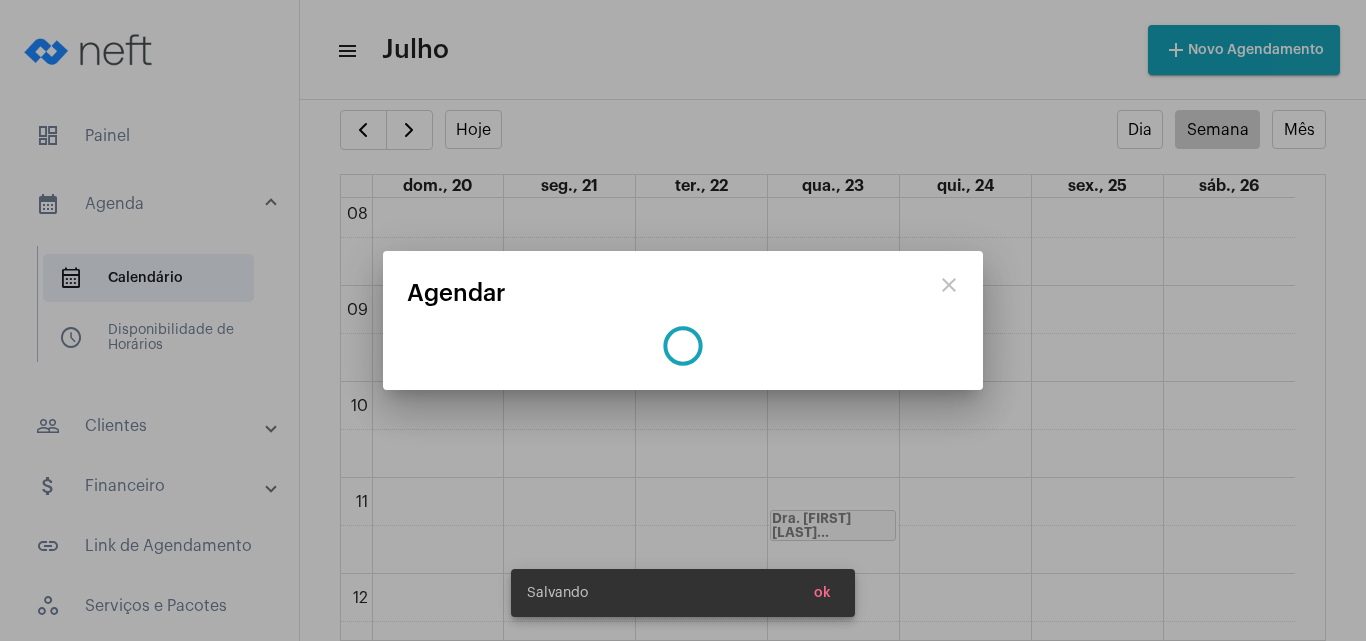 scroll, scrollTop: 0, scrollLeft: 0, axis: both 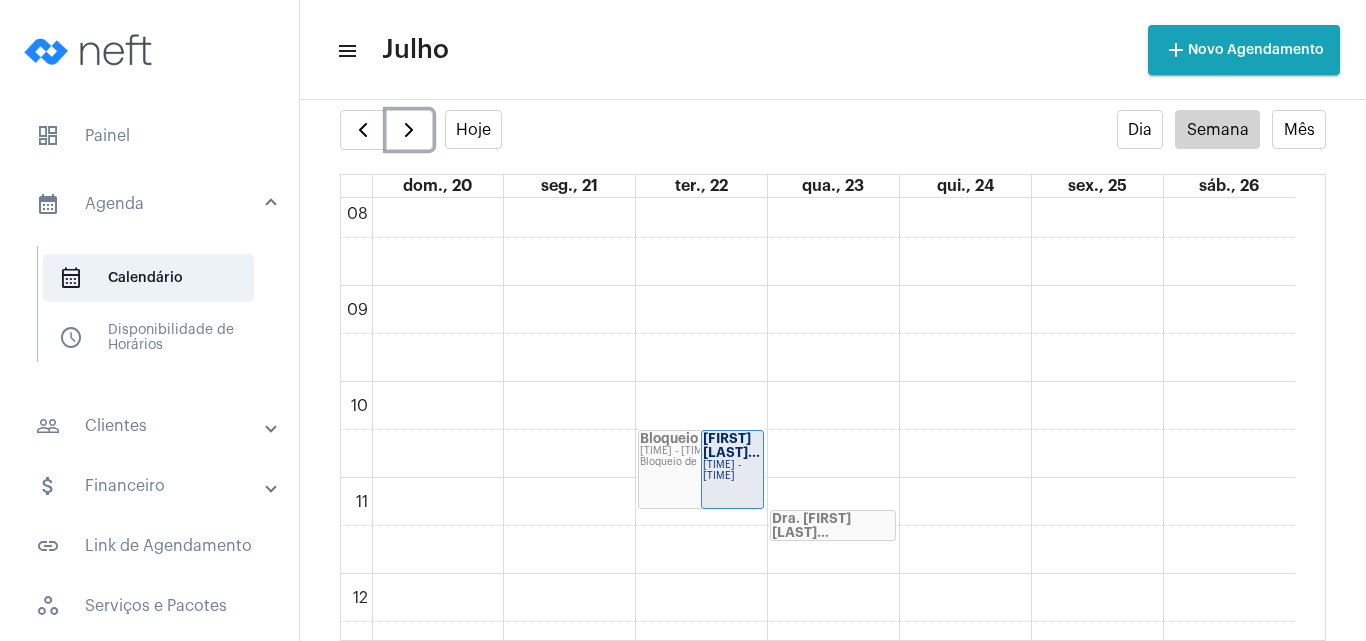 click on "00 01 02 03 04 05 06 07 08 09 10 11 12 13 14 15 16 17 18 19 20 21 22 23 [FIRST] [LAST] [TIME] - [TIME] Bloqueio [TIME] - [TIME] Bloqueio de agenda Bloqueio [TIME] - [TIME] Bloqueio de agenda [FIRST] [LAST]... [TIME] - [TIME] Dra. [FIRST] [LAST]... [TIME] - [TIME] Agenda do Google [FIRST]_ [ROOM] ... [TIME] - [TIME] Agenda do Google [FIRST]_ [ROOM] ... [TIME] - [TIME] Agenda do Google Mª [FIRST] [LAST]... [TIME] - [TIME] Agenda do Google [FIRST] [LAST]... [TIME] - [TIME]" 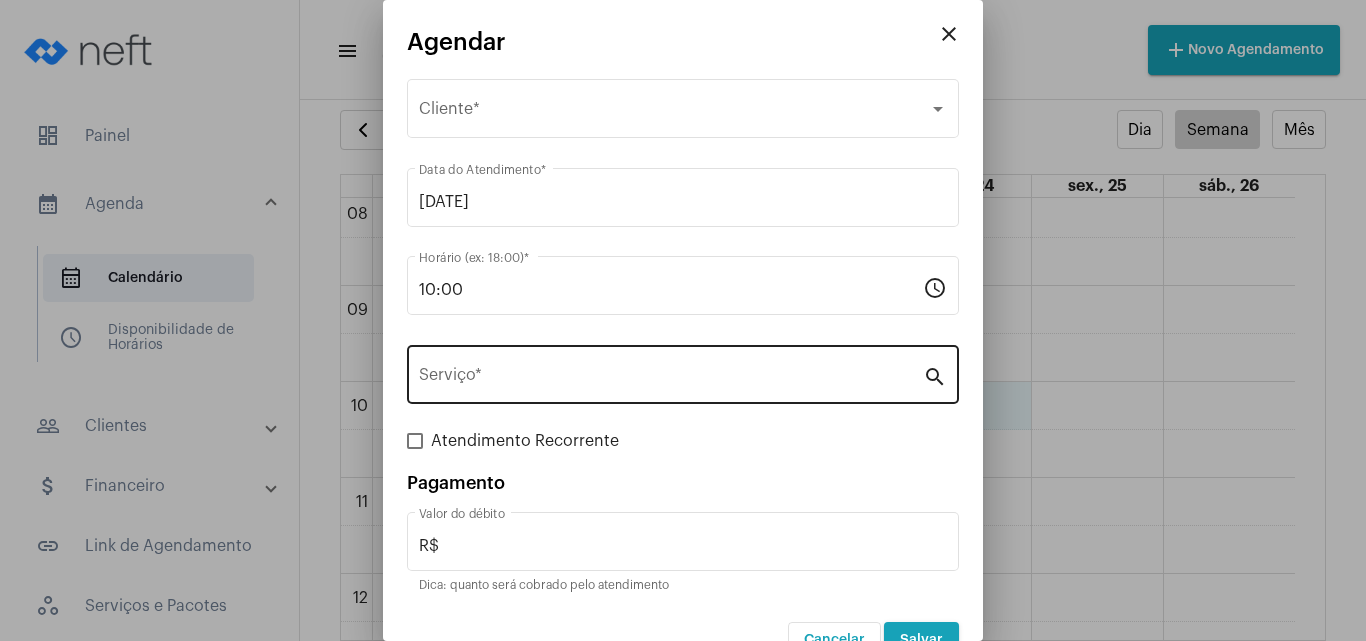 click on "Serviço  *" at bounding box center (671, 372) 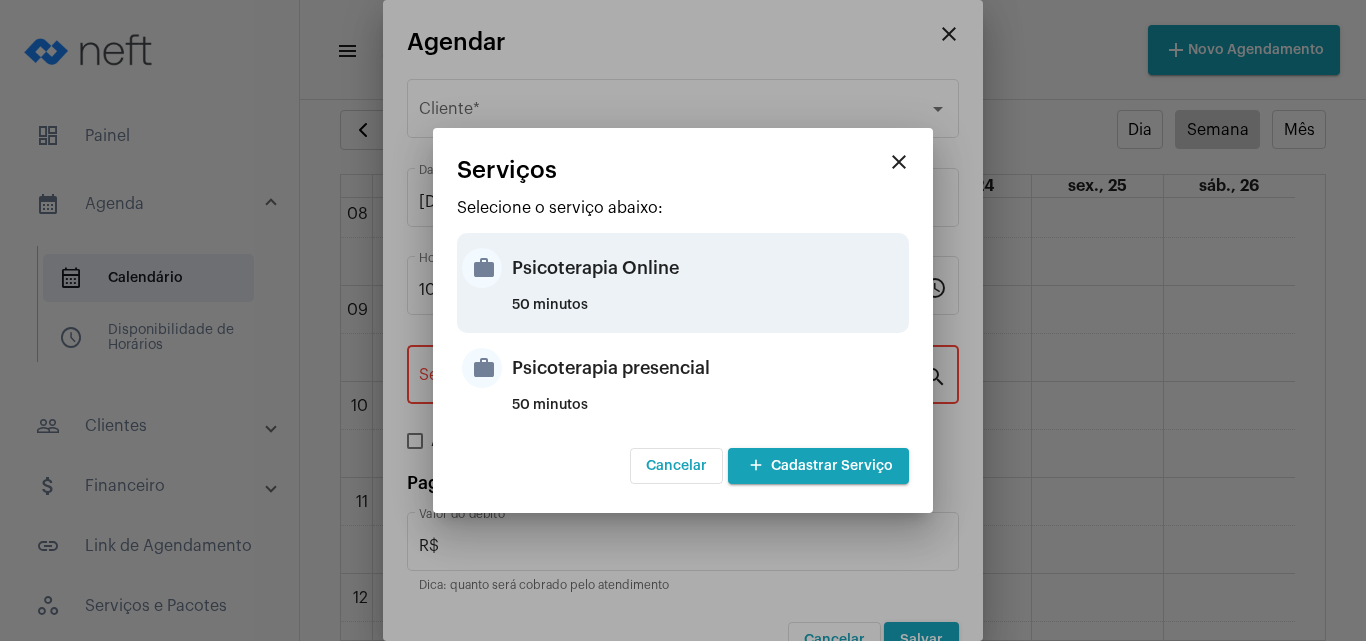 click on "Psicoterapia Online" at bounding box center (708, 268) 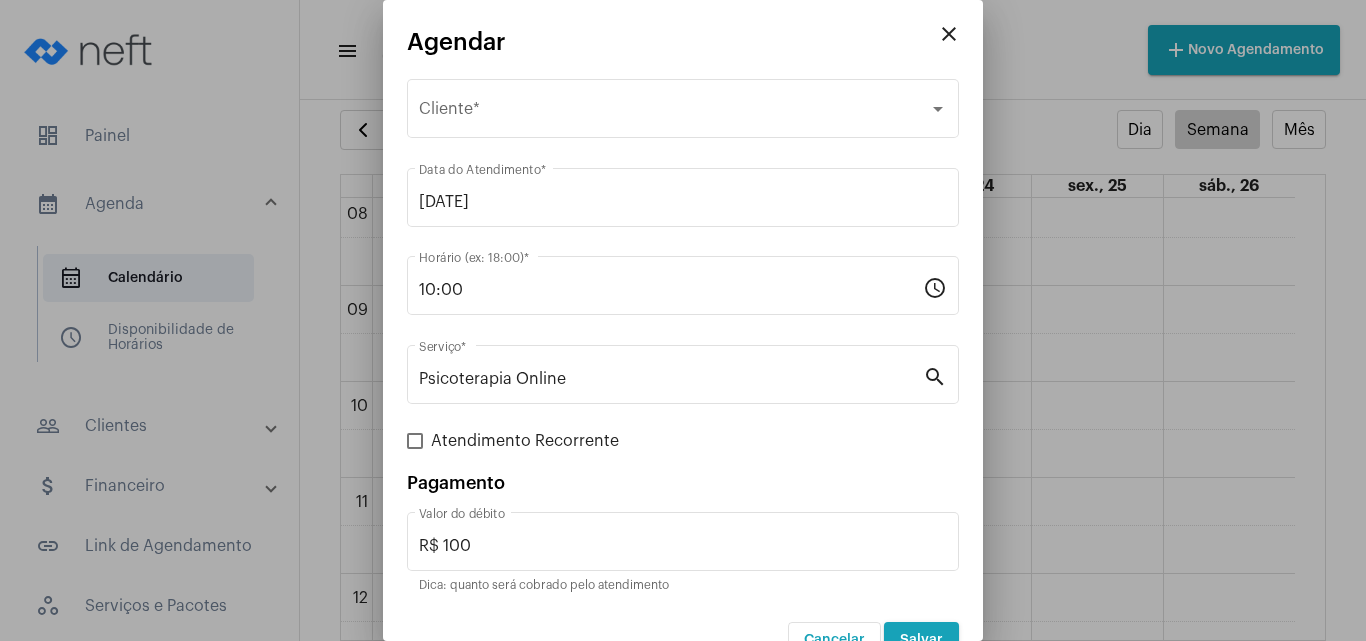 scroll, scrollTop: 41, scrollLeft: 0, axis: vertical 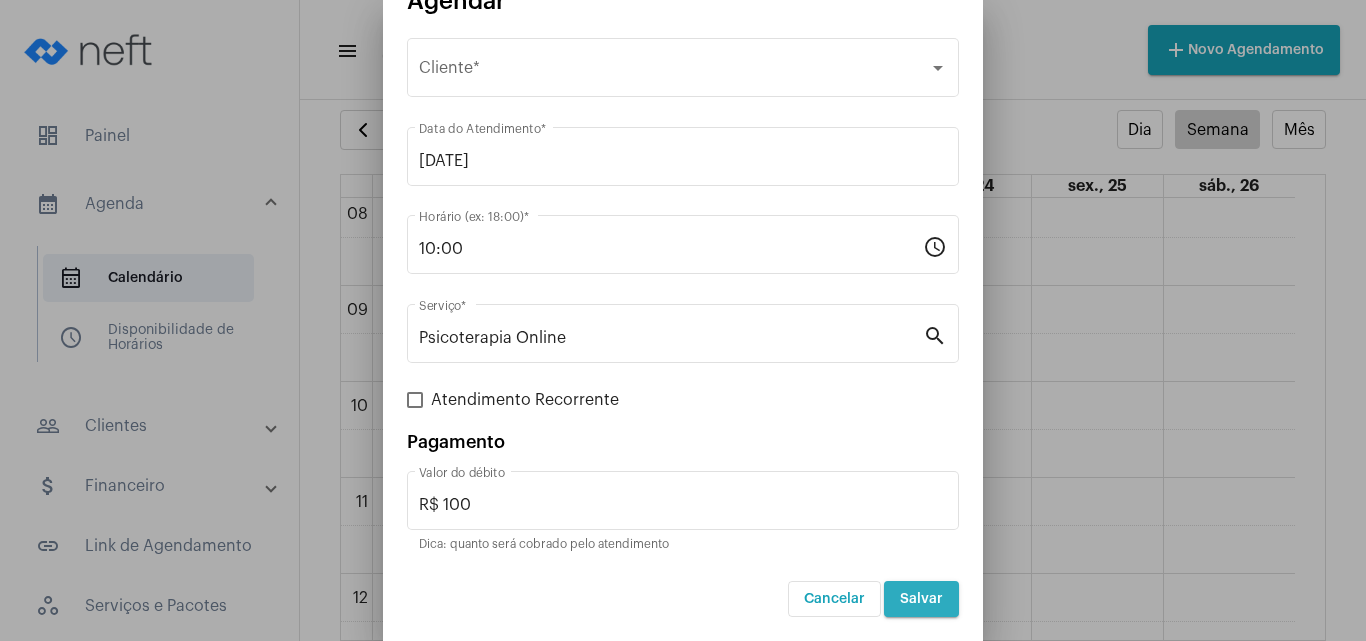 click on "Salvar" at bounding box center [921, 599] 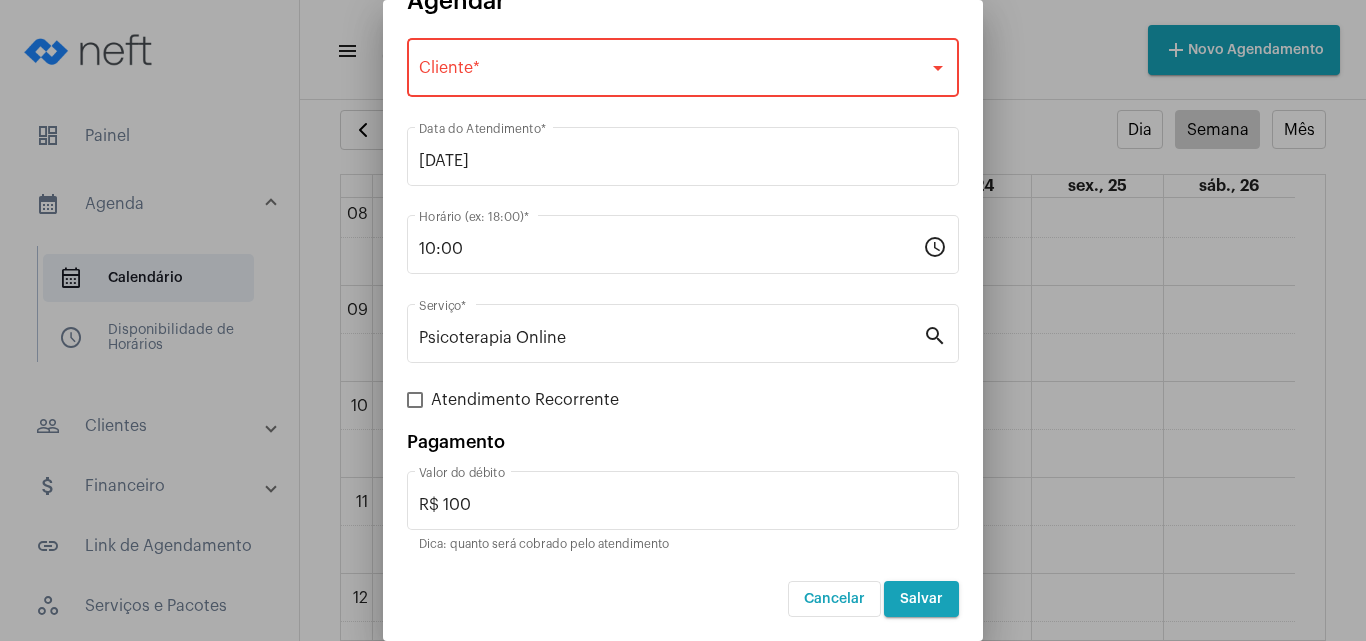click on "Selecione o Cliente Cliente  *" at bounding box center [683, 65] 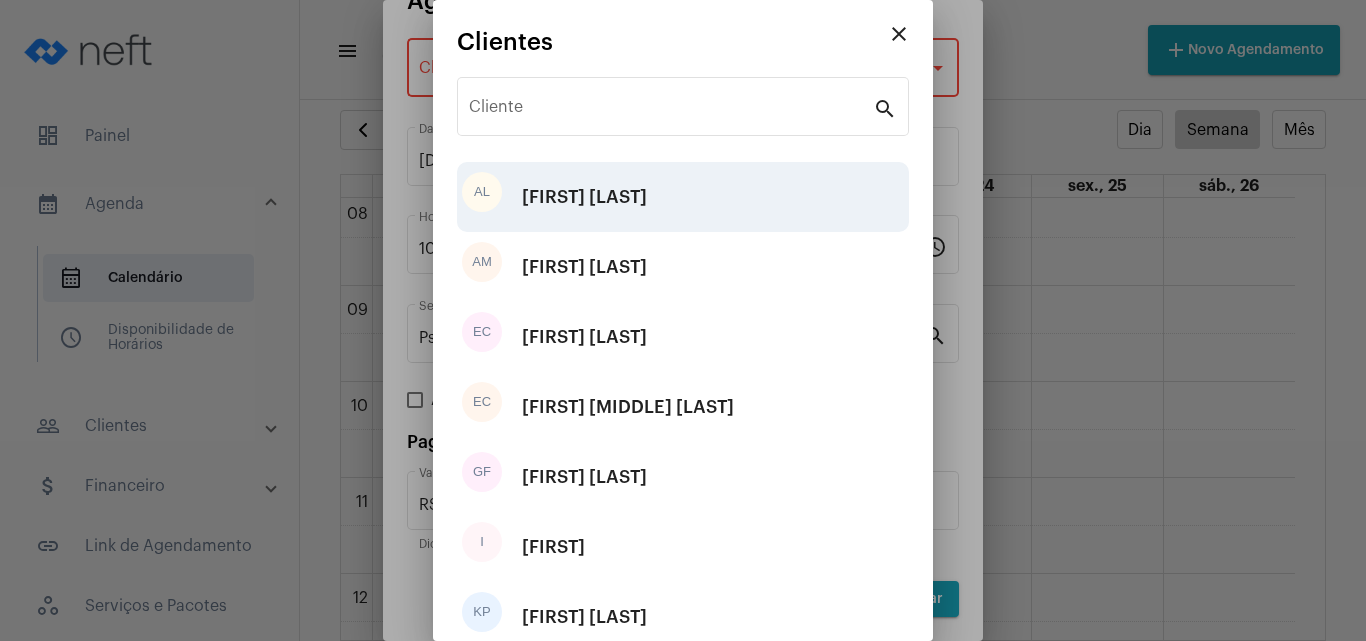 click on "AL [FIRST] [LAST]" at bounding box center [683, 197] 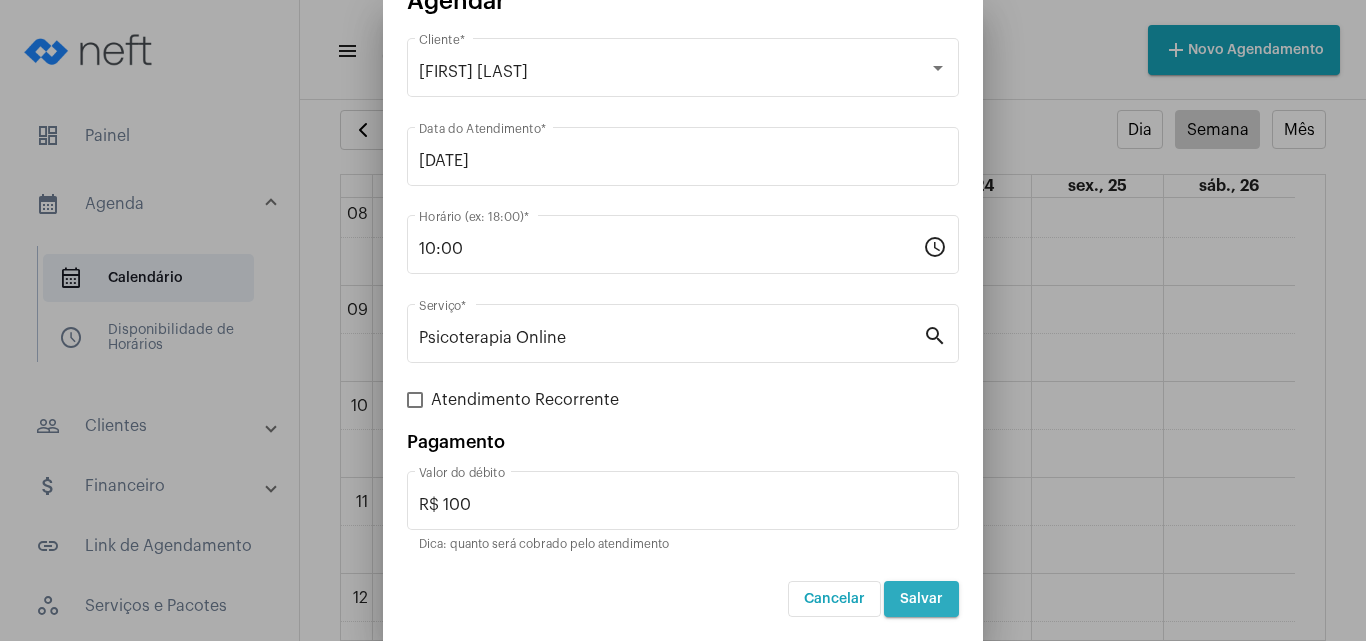 click on "Salvar" at bounding box center (921, 599) 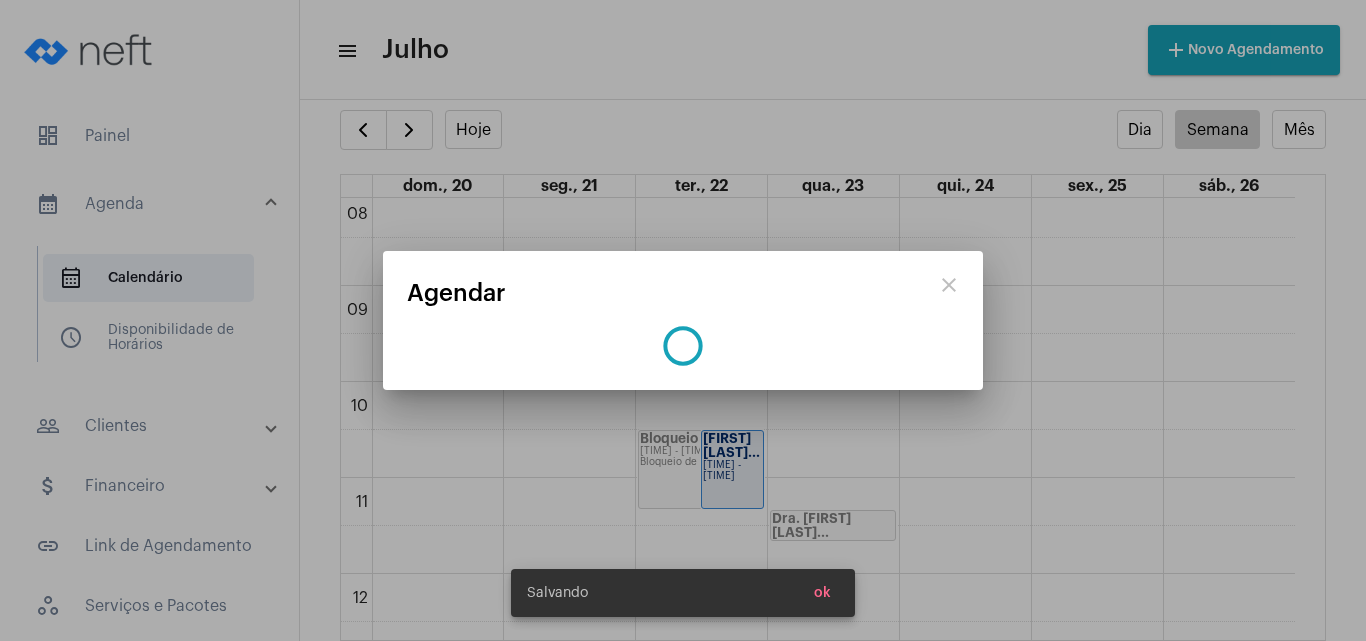 scroll, scrollTop: 0, scrollLeft: 0, axis: both 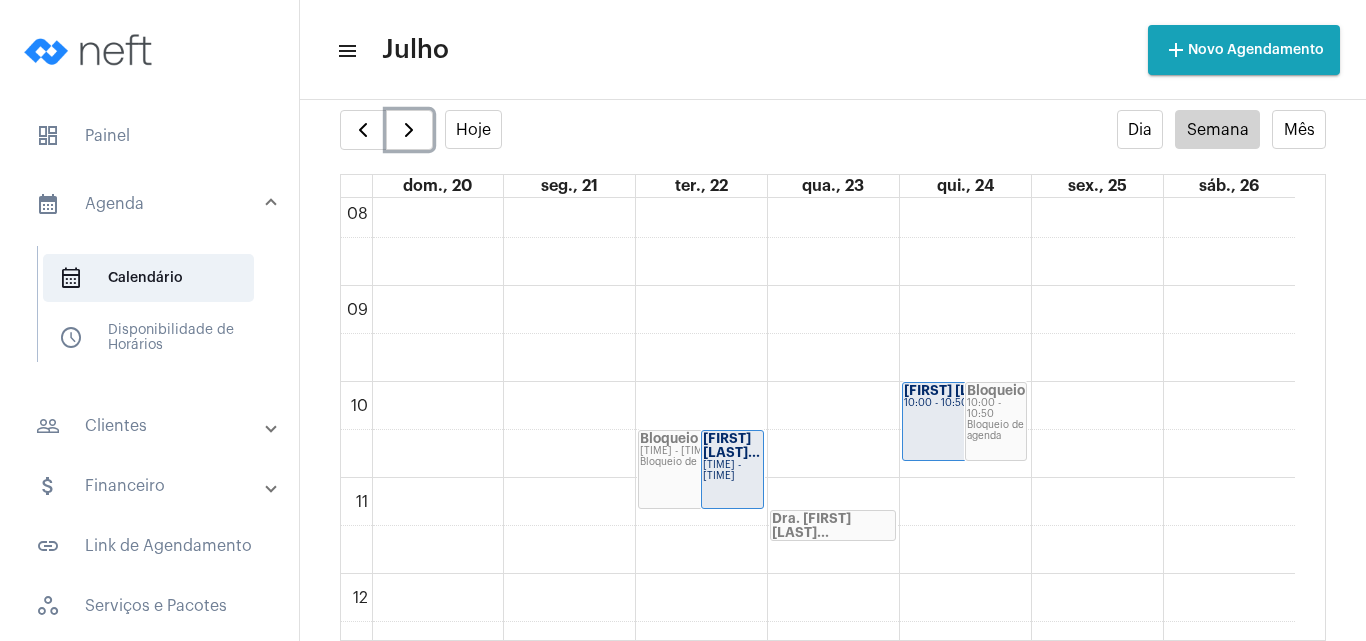 type 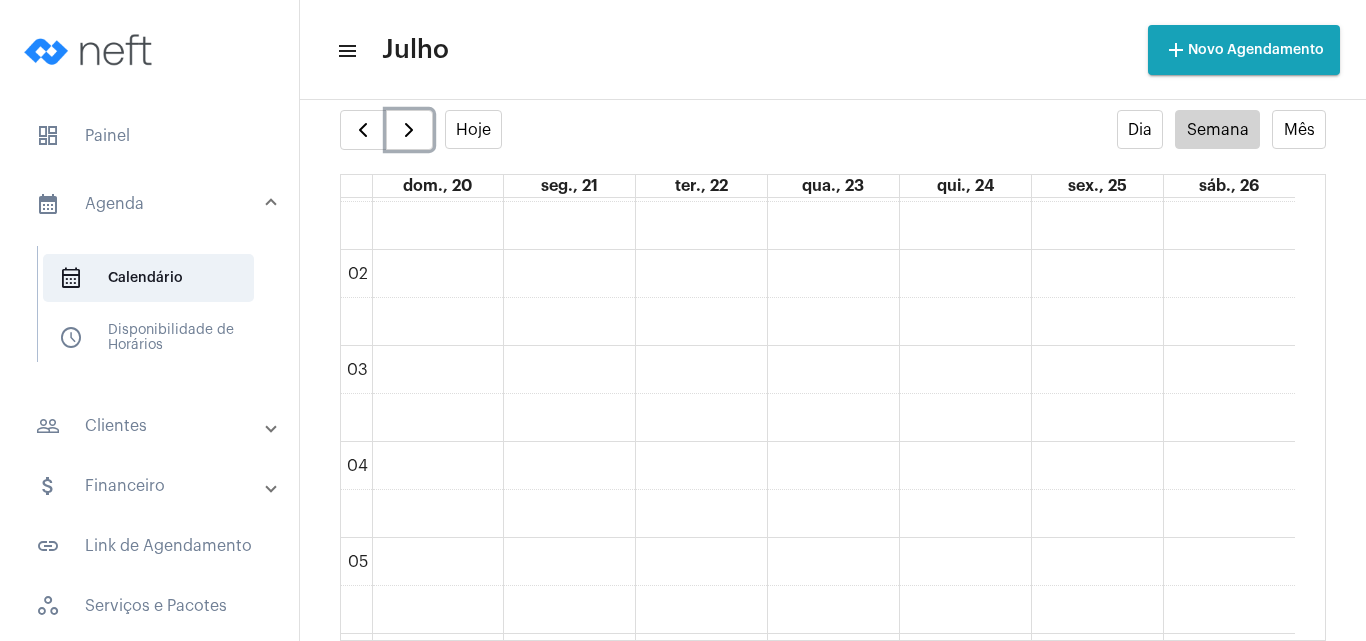 scroll, scrollTop: 0, scrollLeft: 0, axis: both 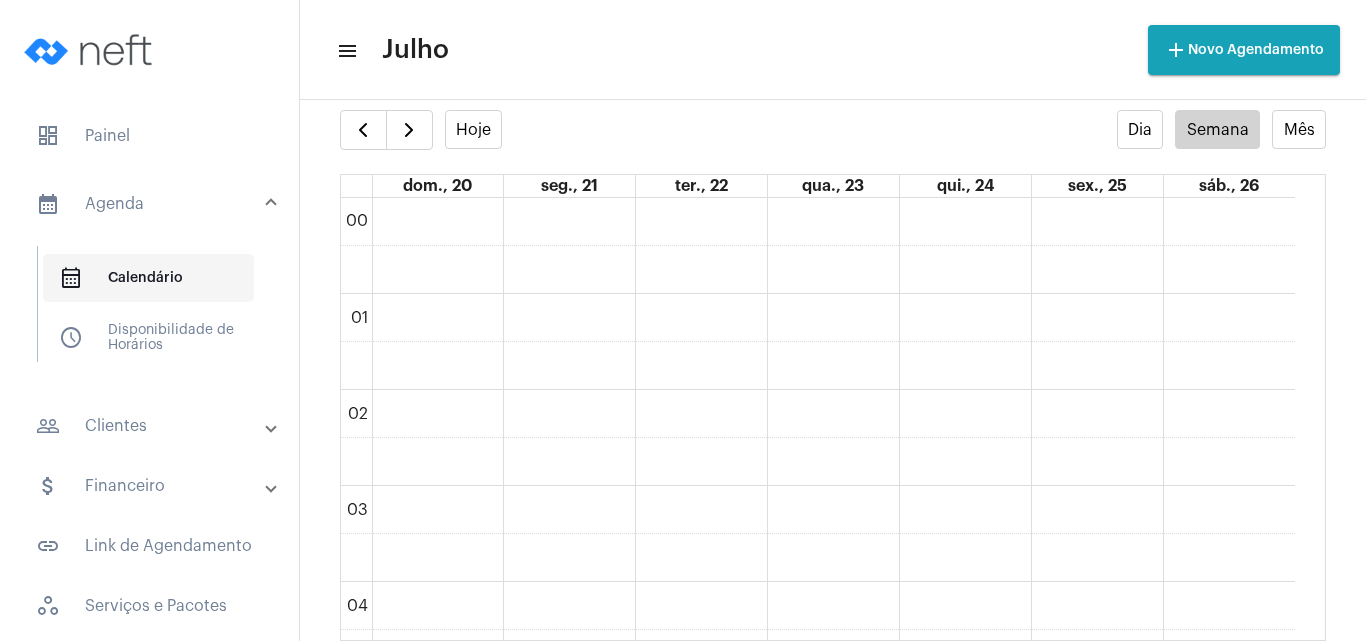 click on "calendar_month_outlined   Calendário" at bounding box center (148, 278) 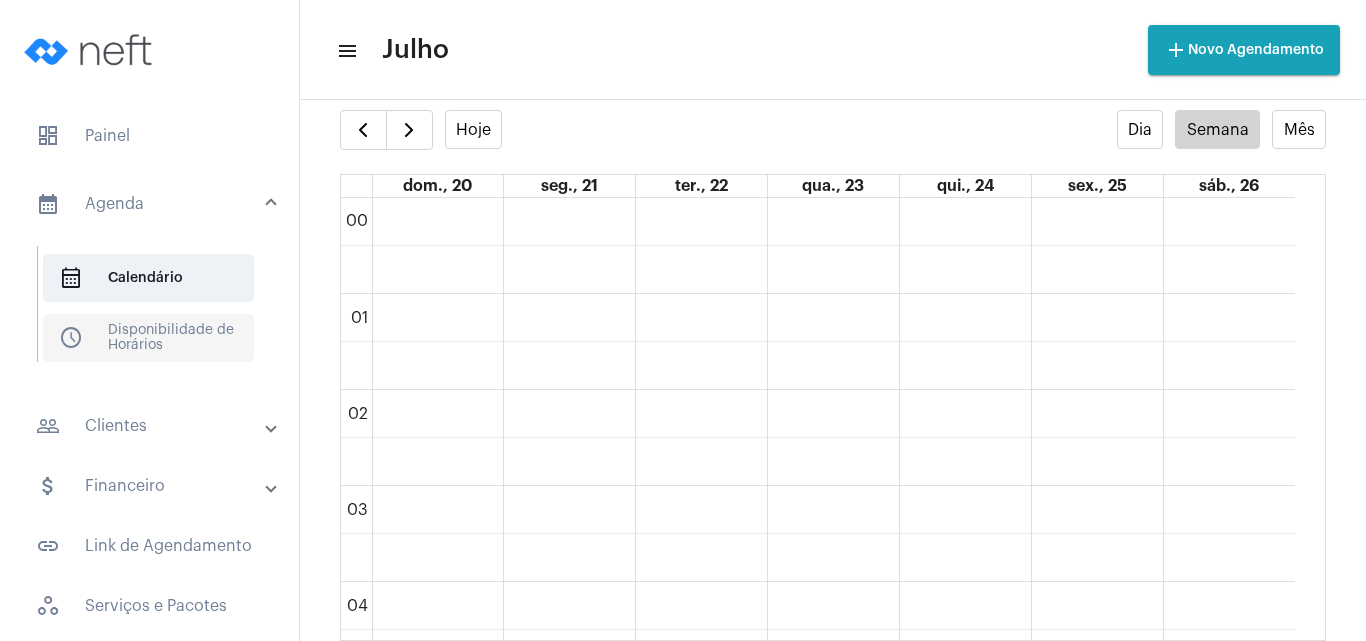 click on "schedule Disponibilidade de Horários" at bounding box center [148, 338] 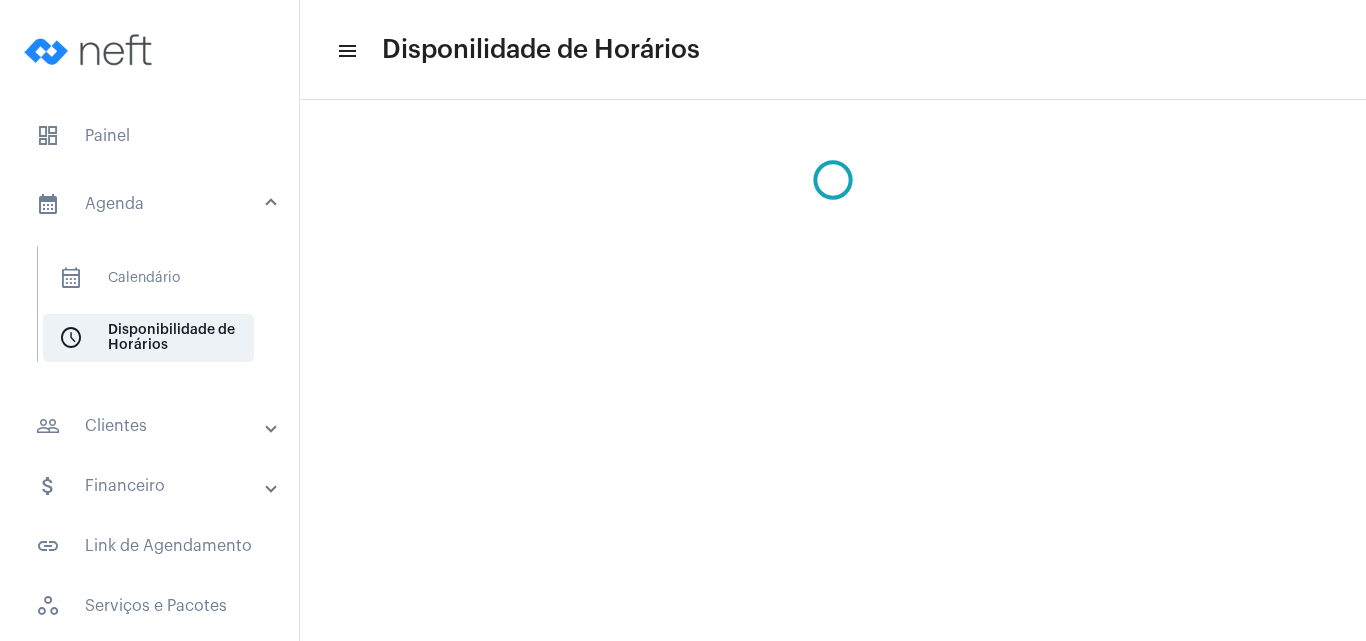 scroll, scrollTop: 0, scrollLeft: 0, axis: both 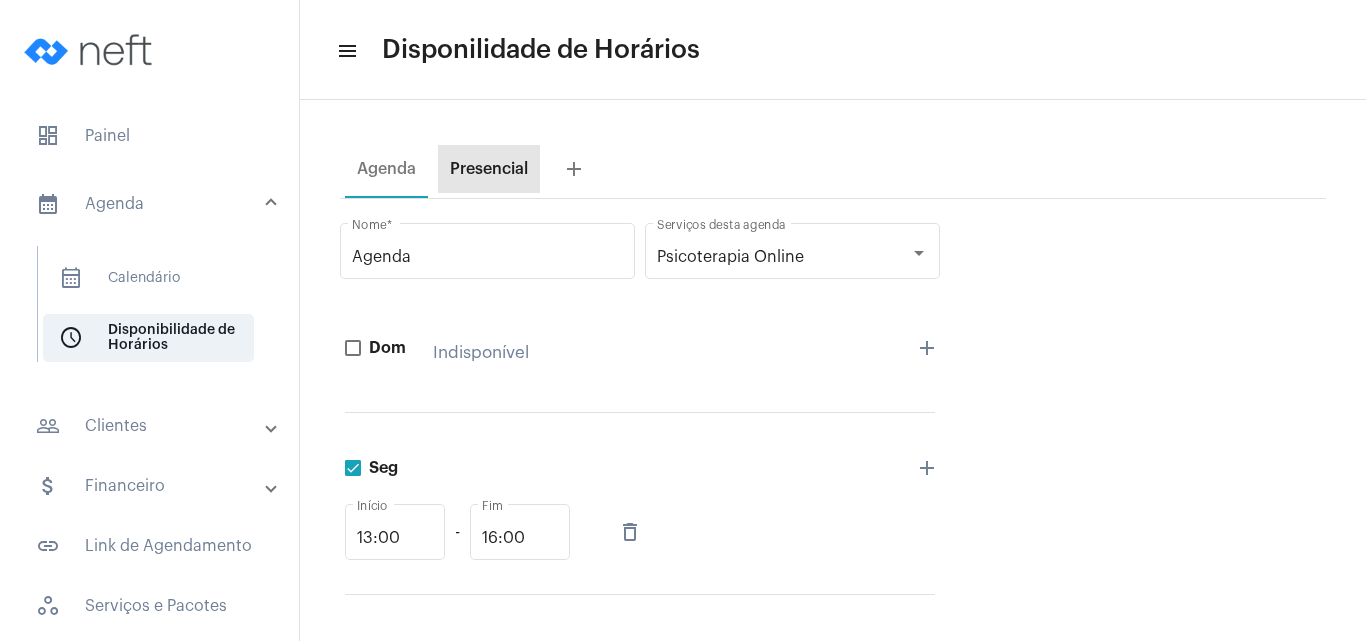 click on "Presencial" at bounding box center [489, 169] 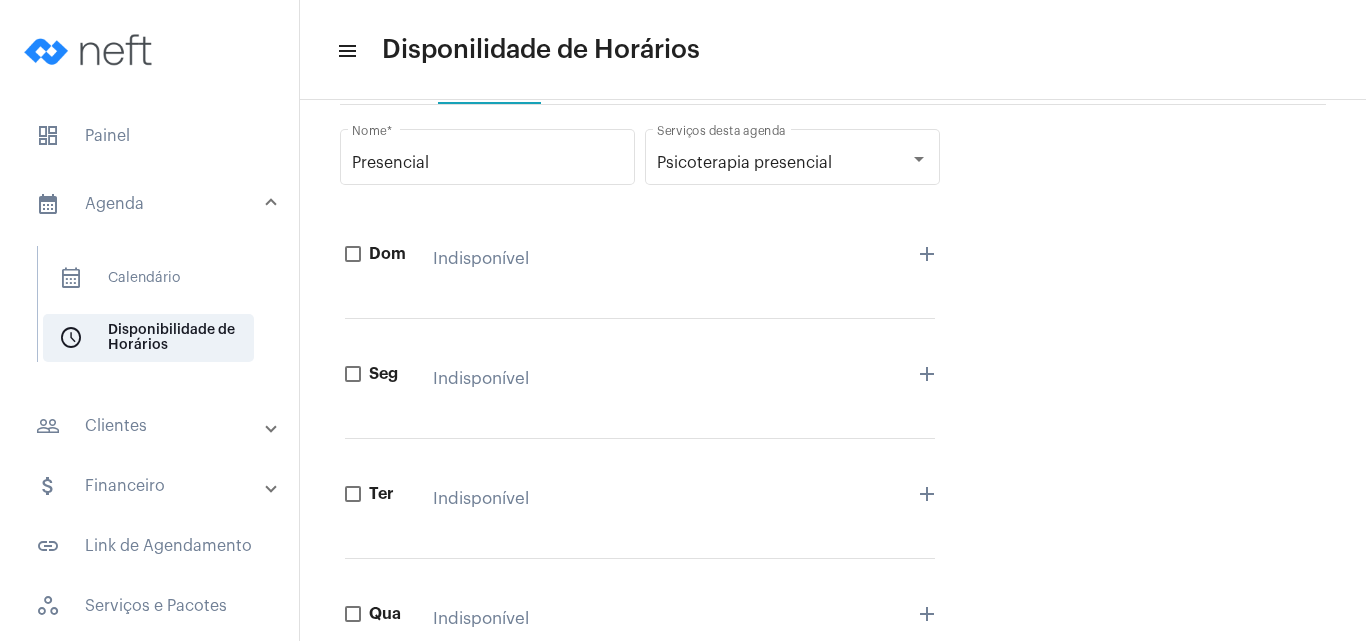 scroll, scrollTop: 34, scrollLeft: 0, axis: vertical 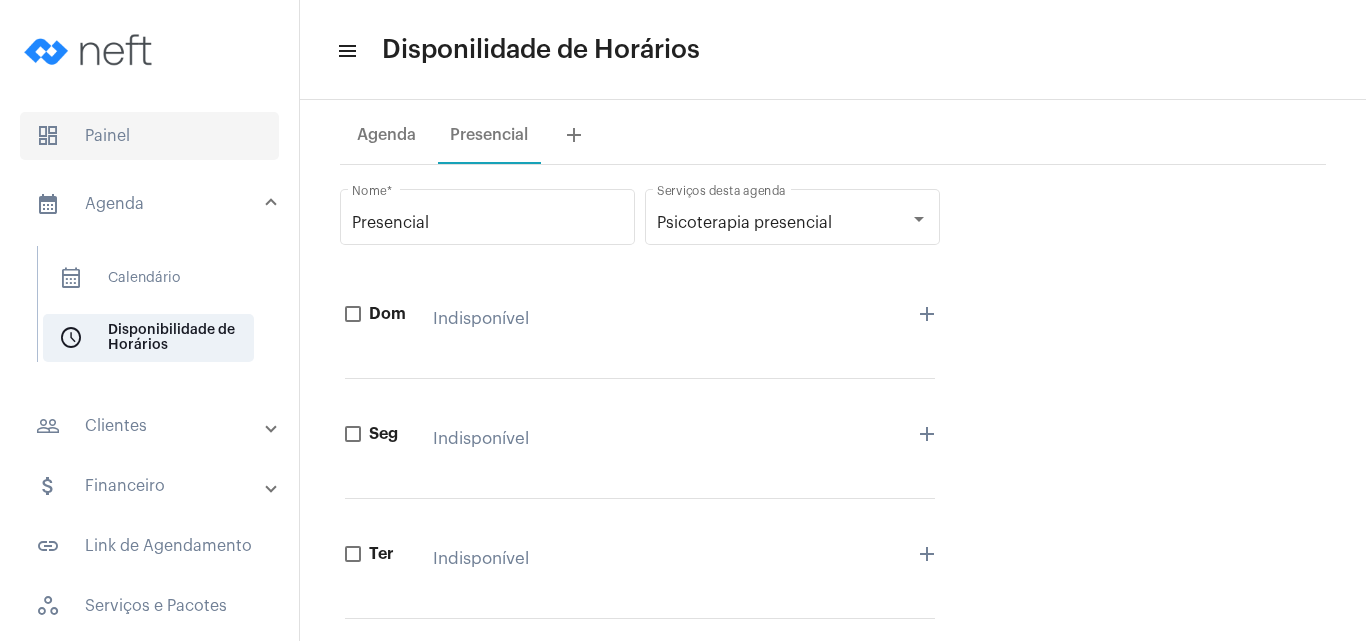 click on "dashboard   Painel" 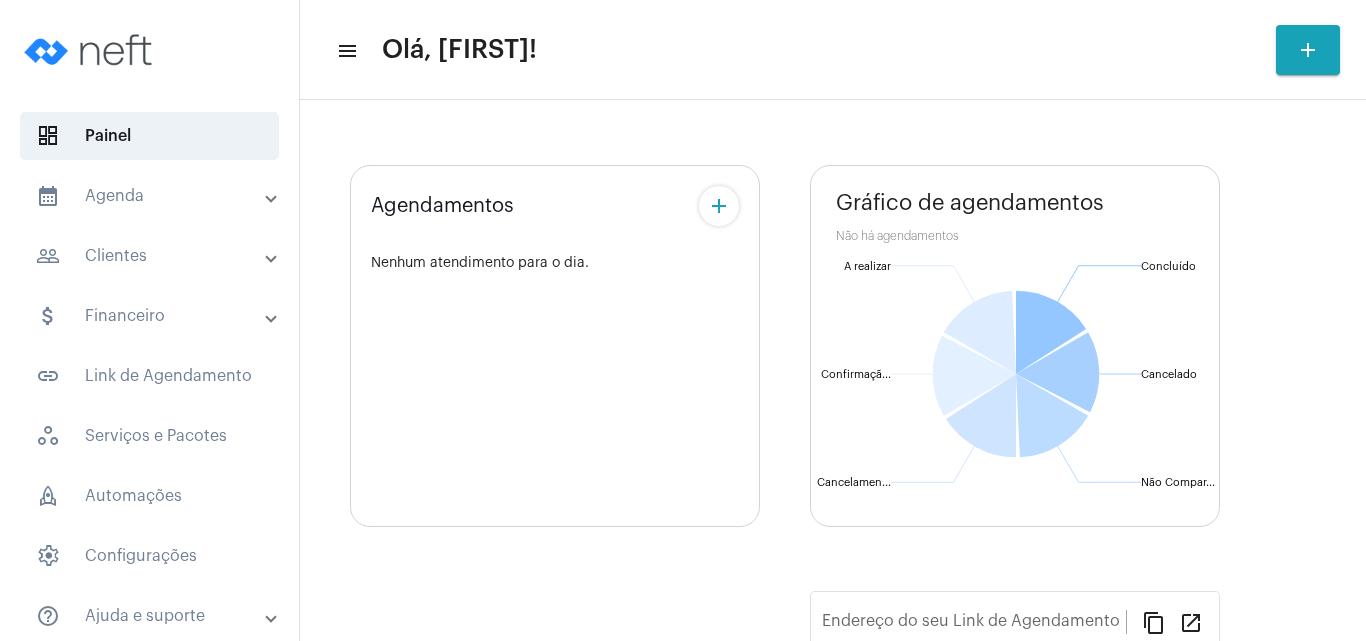 type on "https://neft.com.br/[FIRST]" 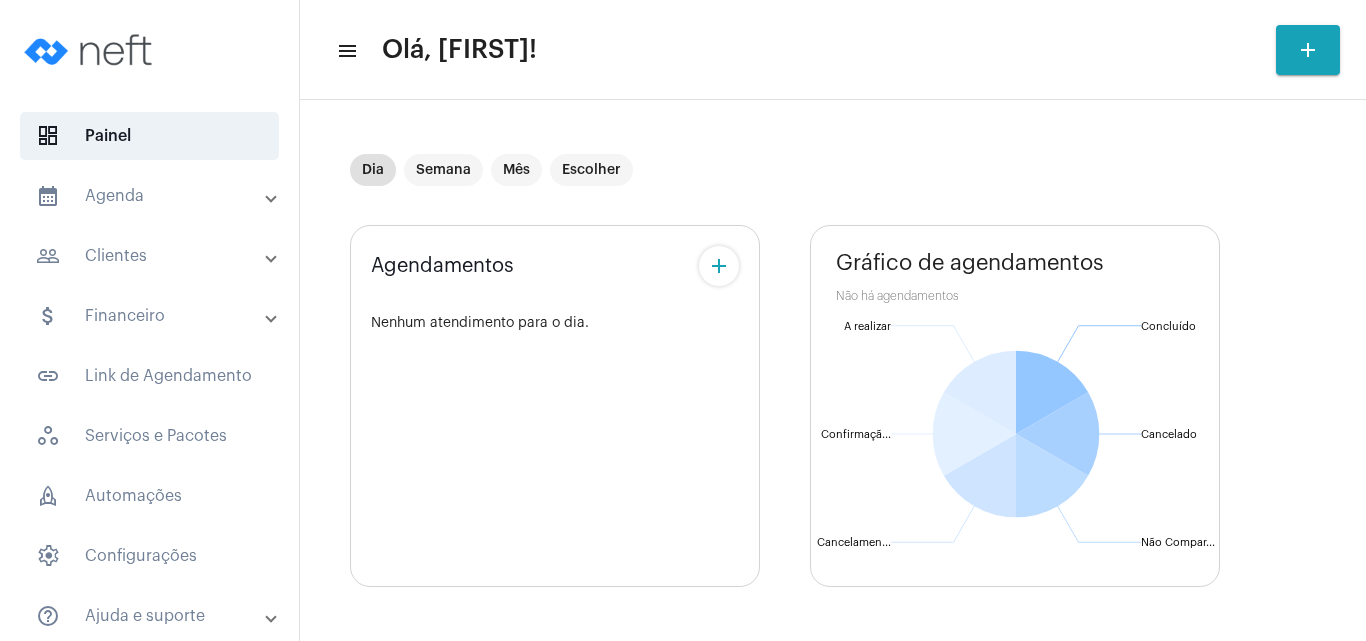 click on "calendar_month_outlined  Agenda" at bounding box center [155, 196] 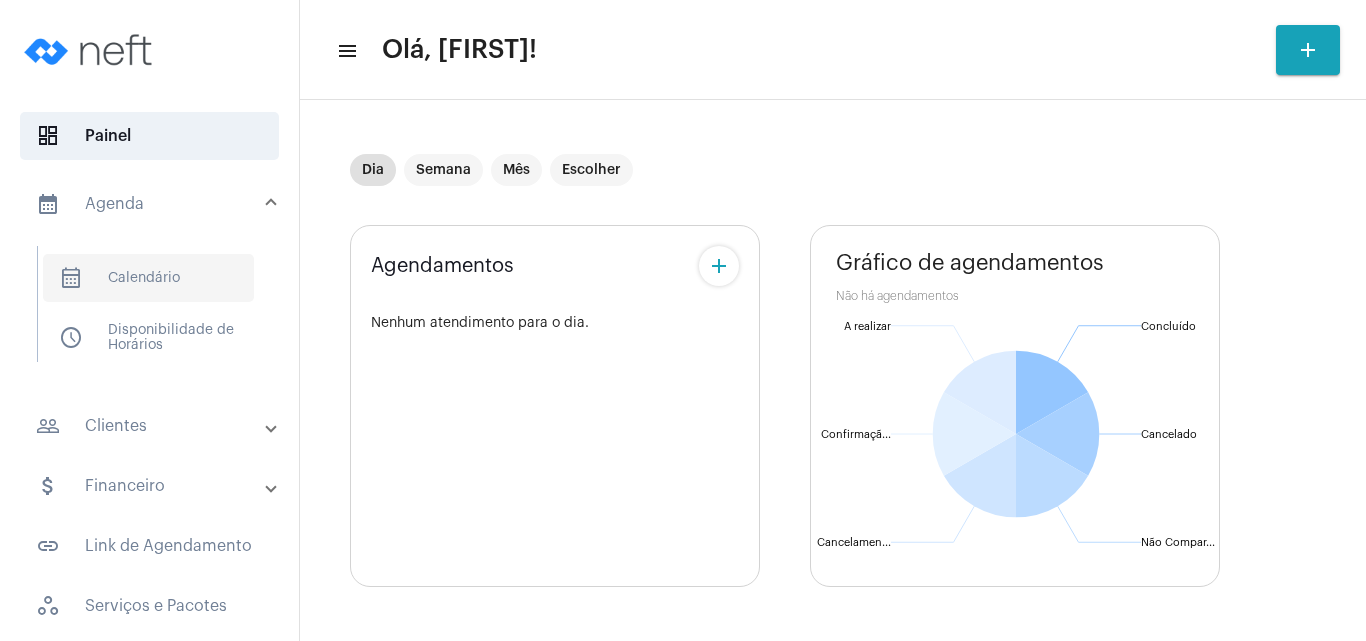 click on "calendar_month_outlined   Calendário" at bounding box center [148, 278] 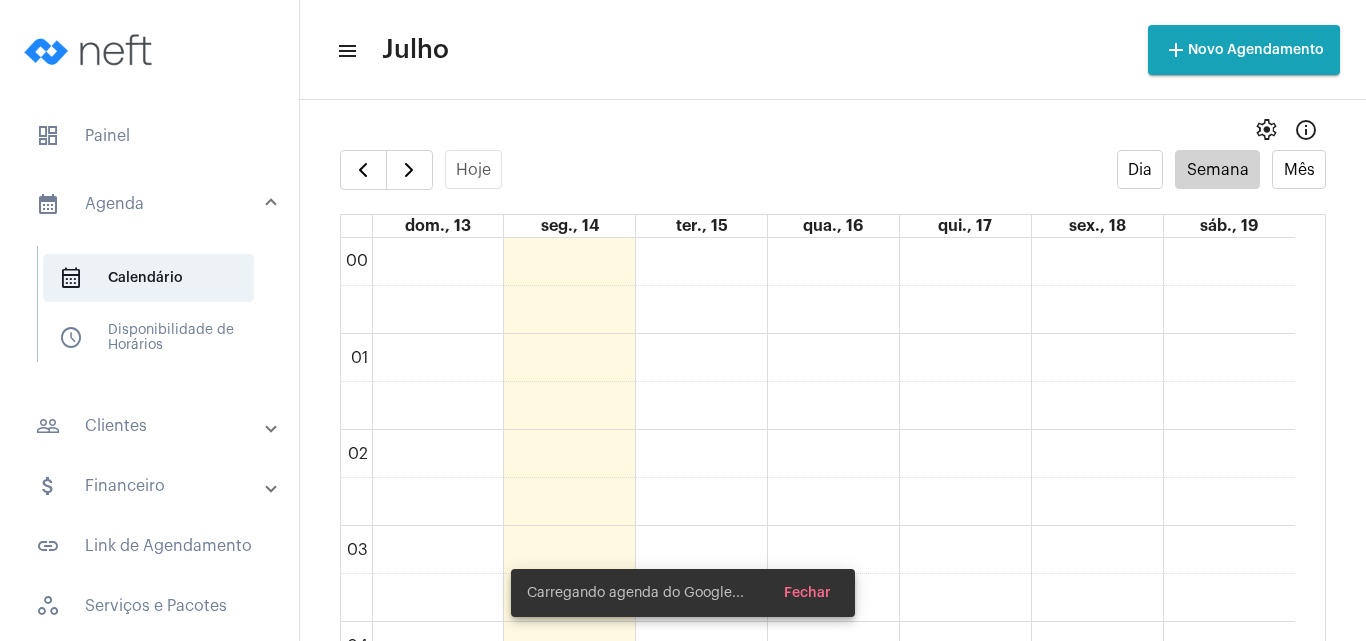 scroll, scrollTop: 577, scrollLeft: 0, axis: vertical 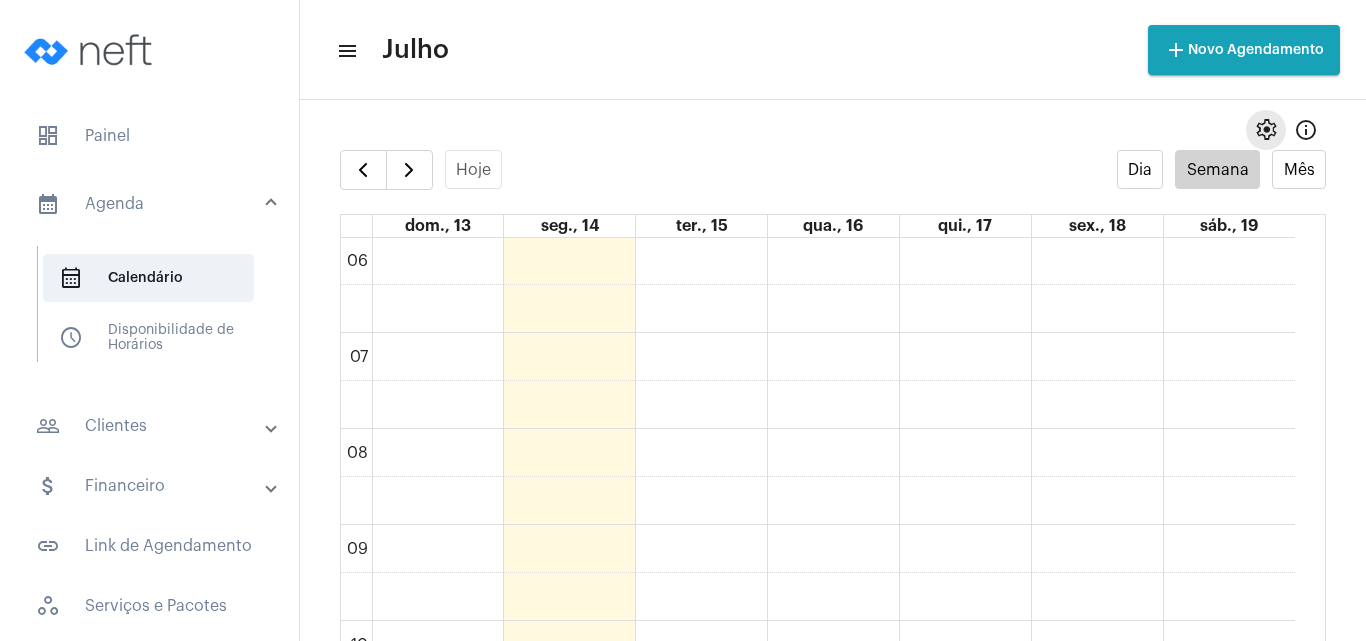 click on "settings" 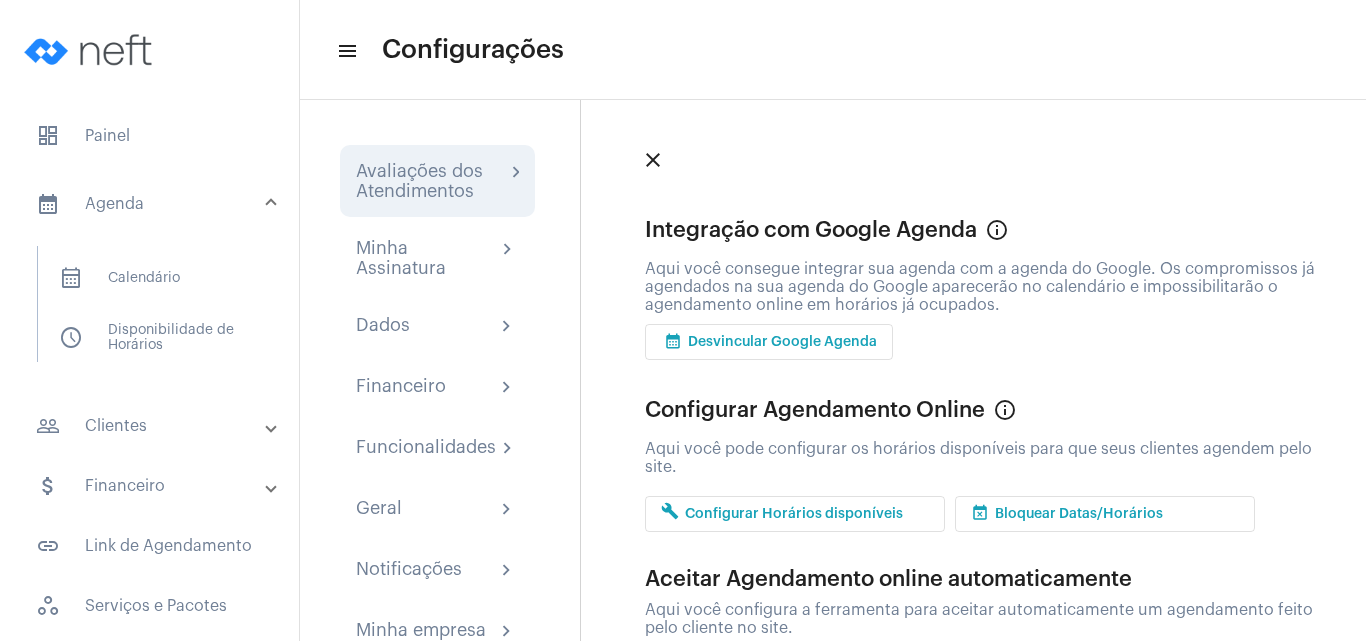 click on "Avaliações dos Atendimentos" 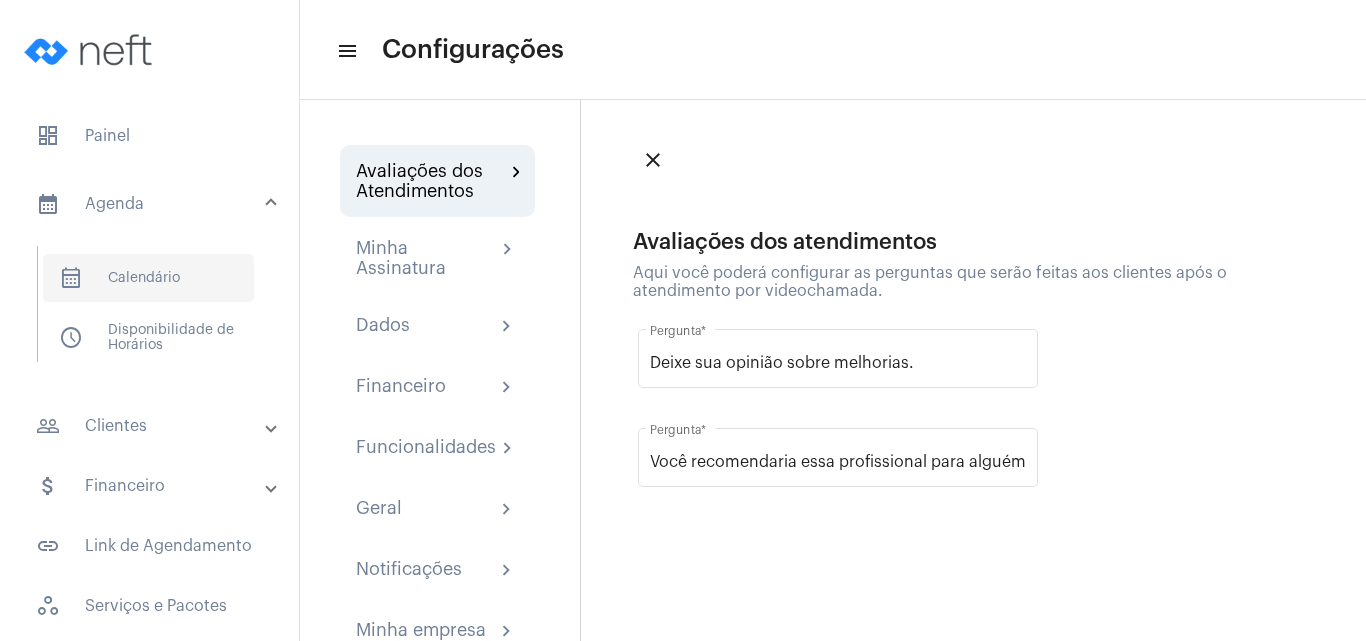 click on "calendar_month_outlined   Calendário" at bounding box center [148, 278] 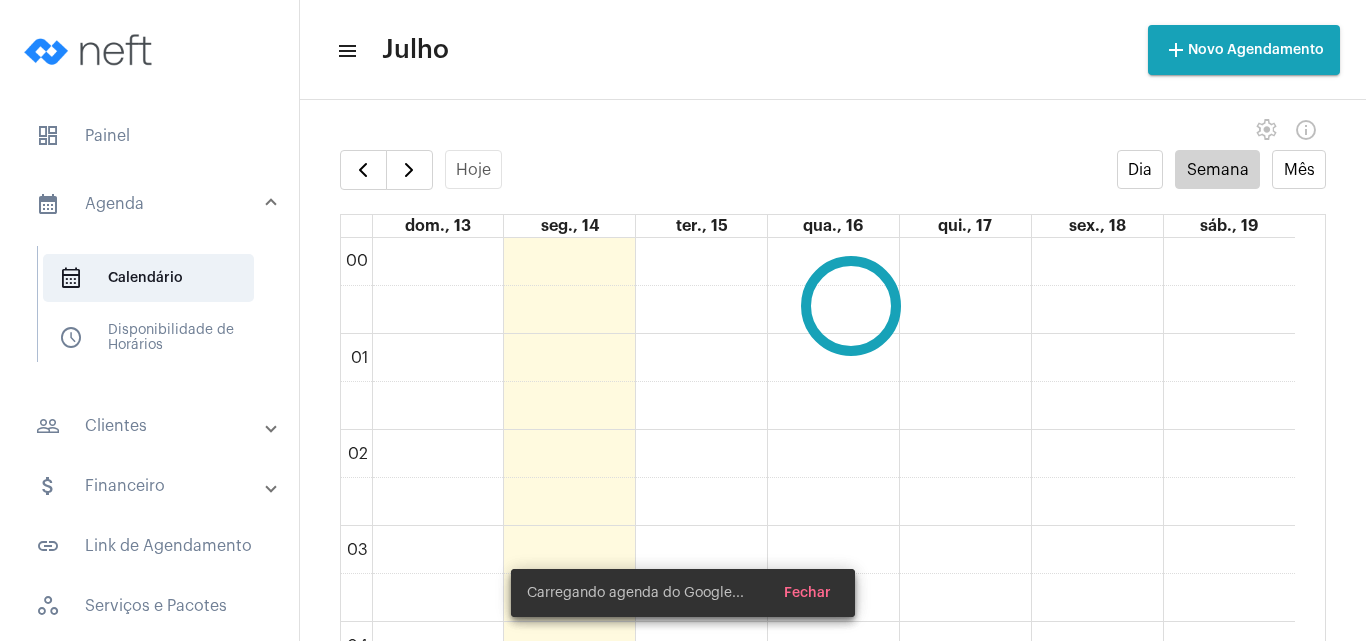 scroll, scrollTop: 577, scrollLeft: 0, axis: vertical 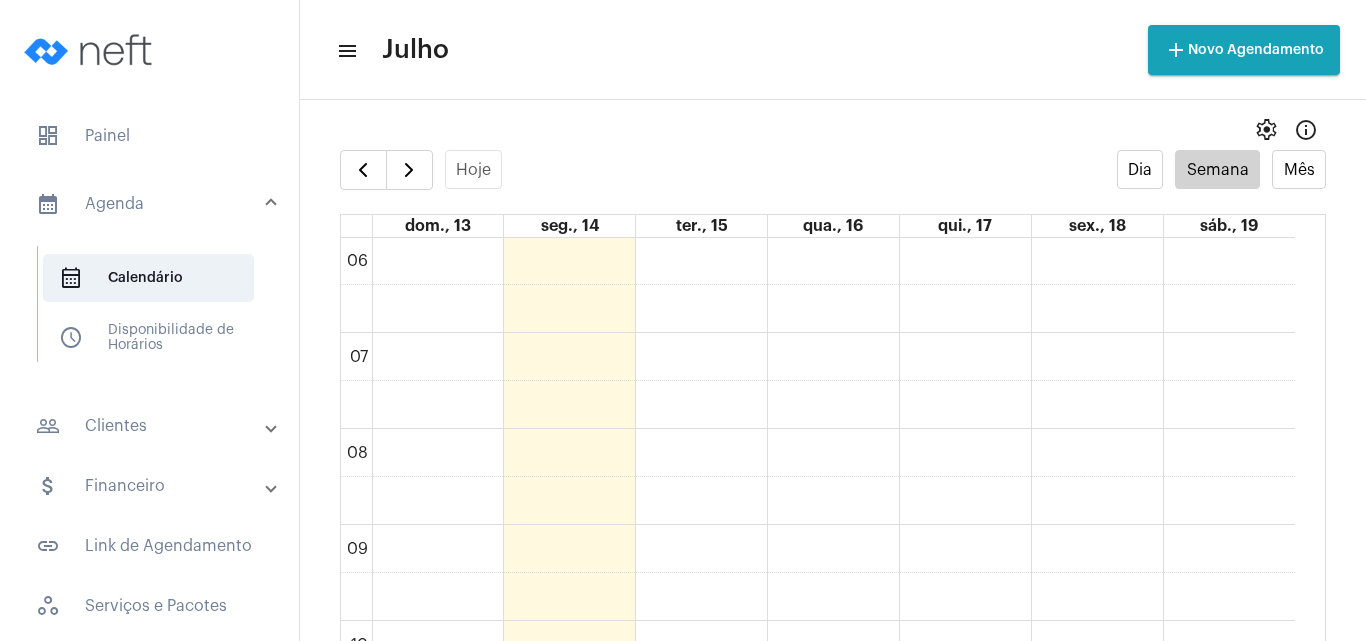 click on "settings  info_outlined" 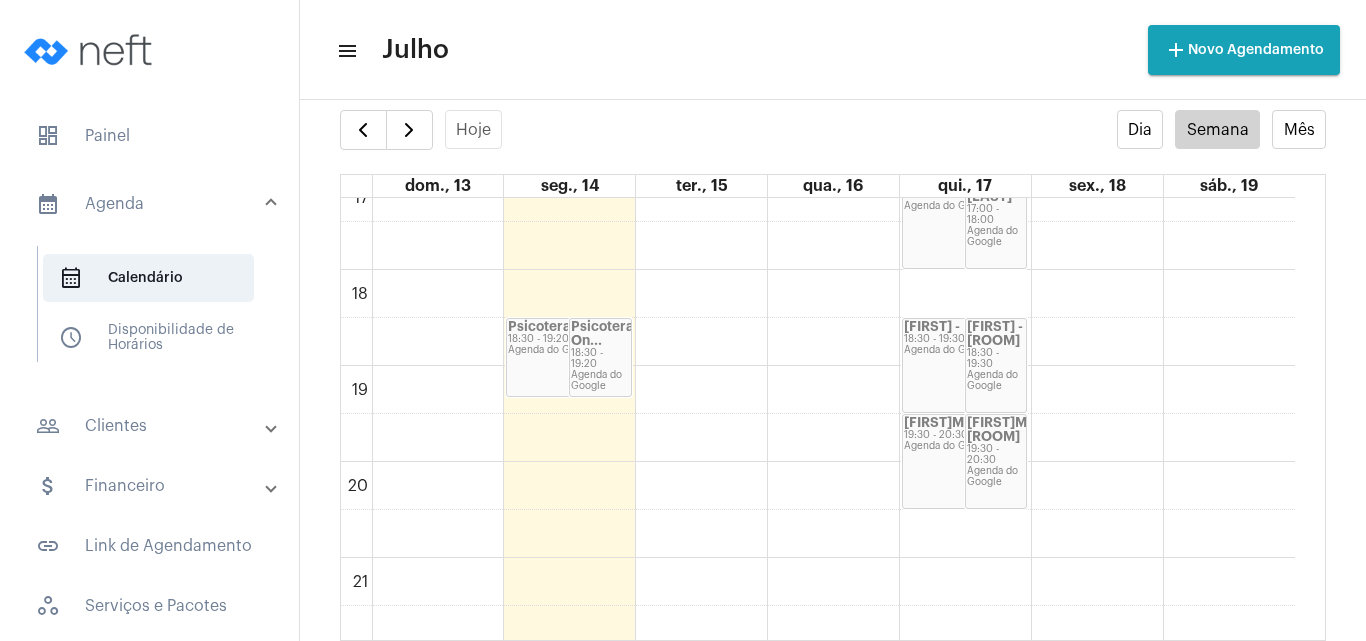 scroll, scrollTop: 1650, scrollLeft: 0, axis: vertical 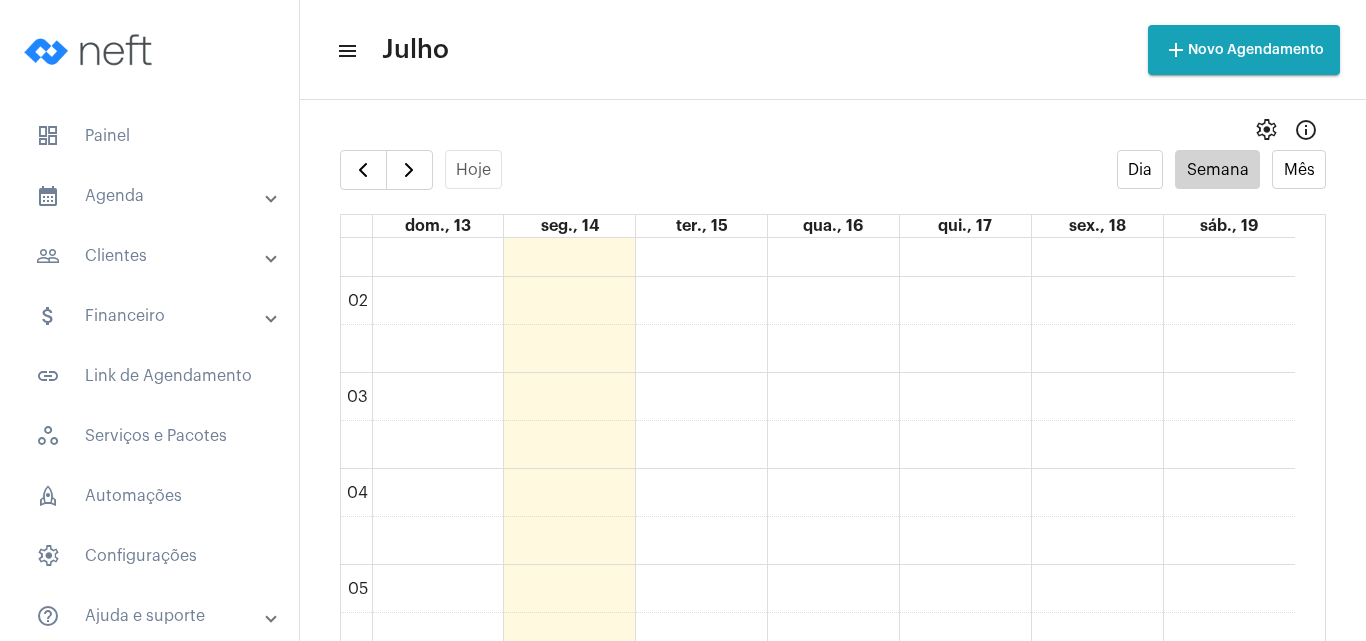 click on "Hoje Dia Semana Mês" 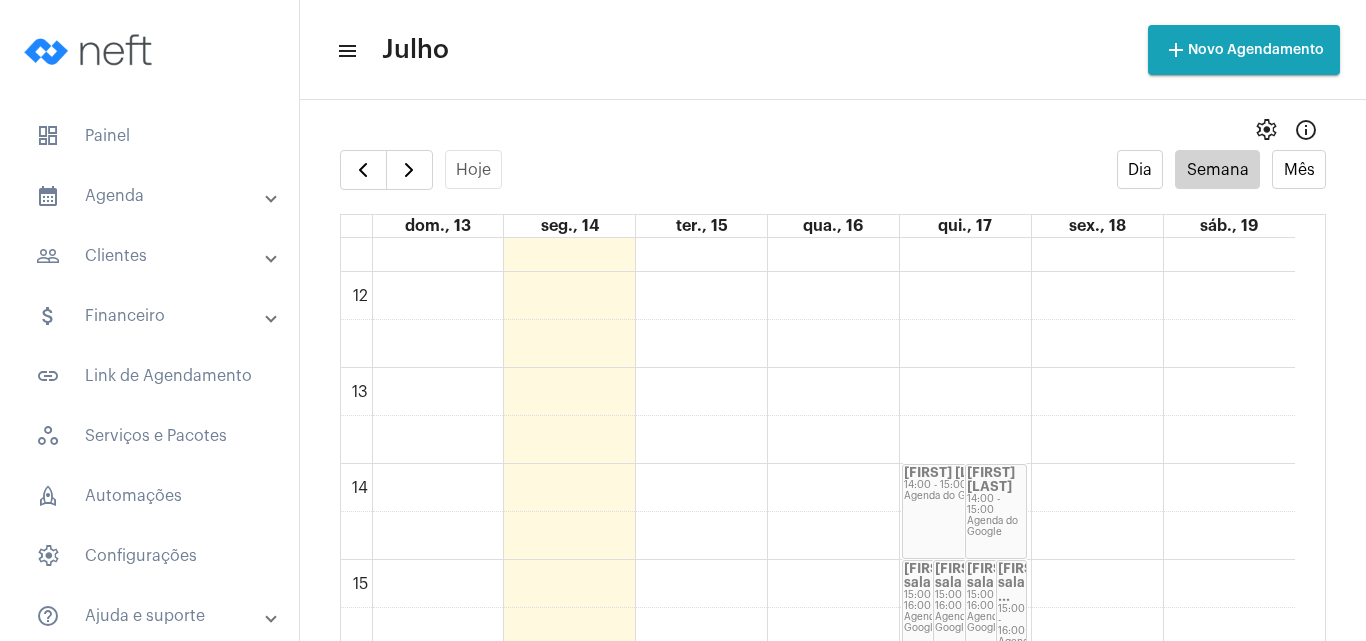 scroll, scrollTop: 971, scrollLeft: 0, axis: vertical 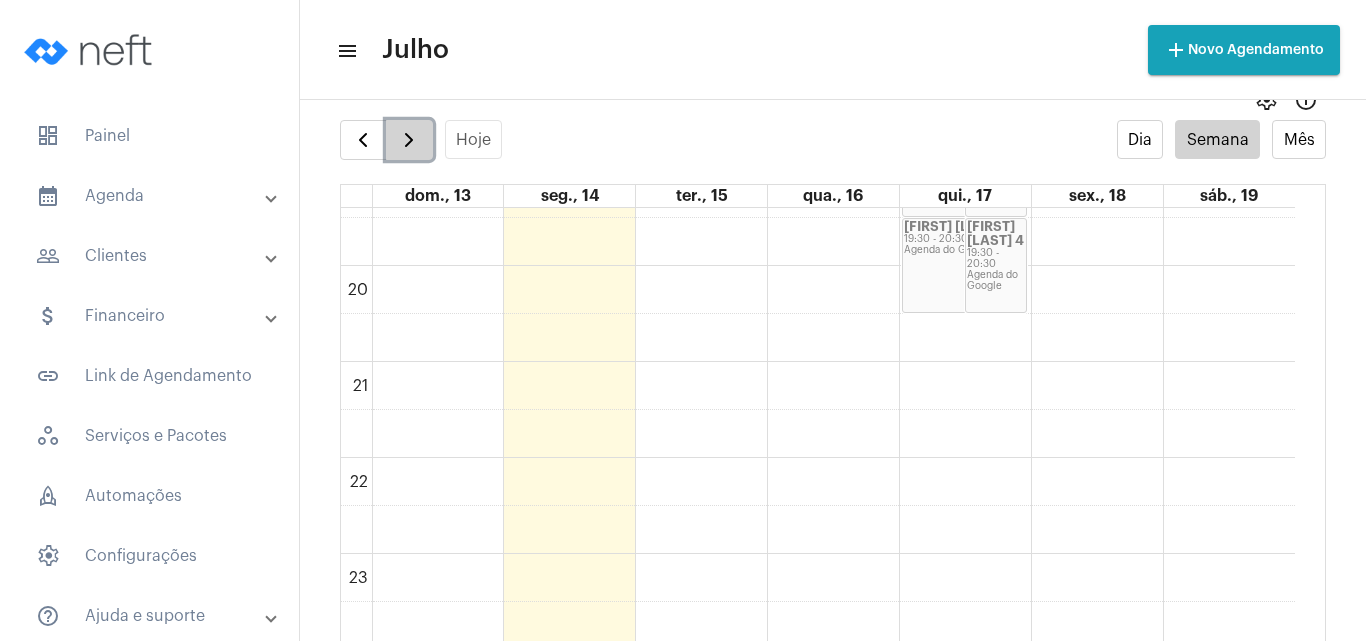 click 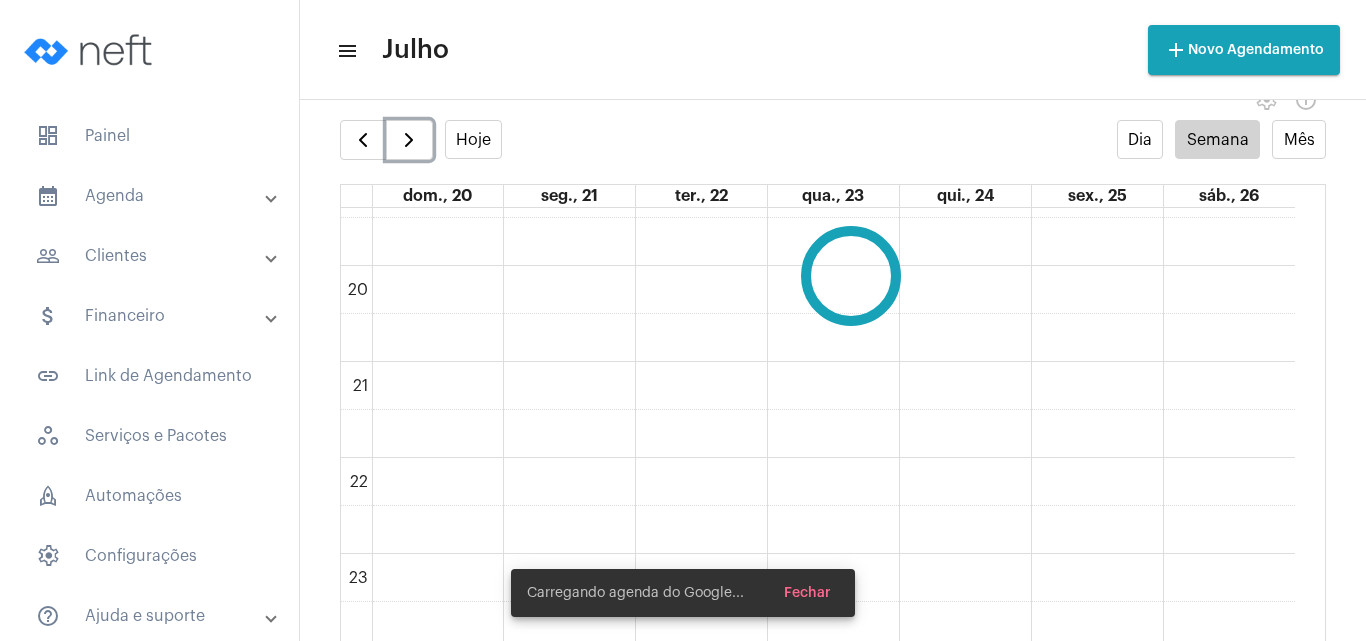 scroll, scrollTop: 577, scrollLeft: 0, axis: vertical 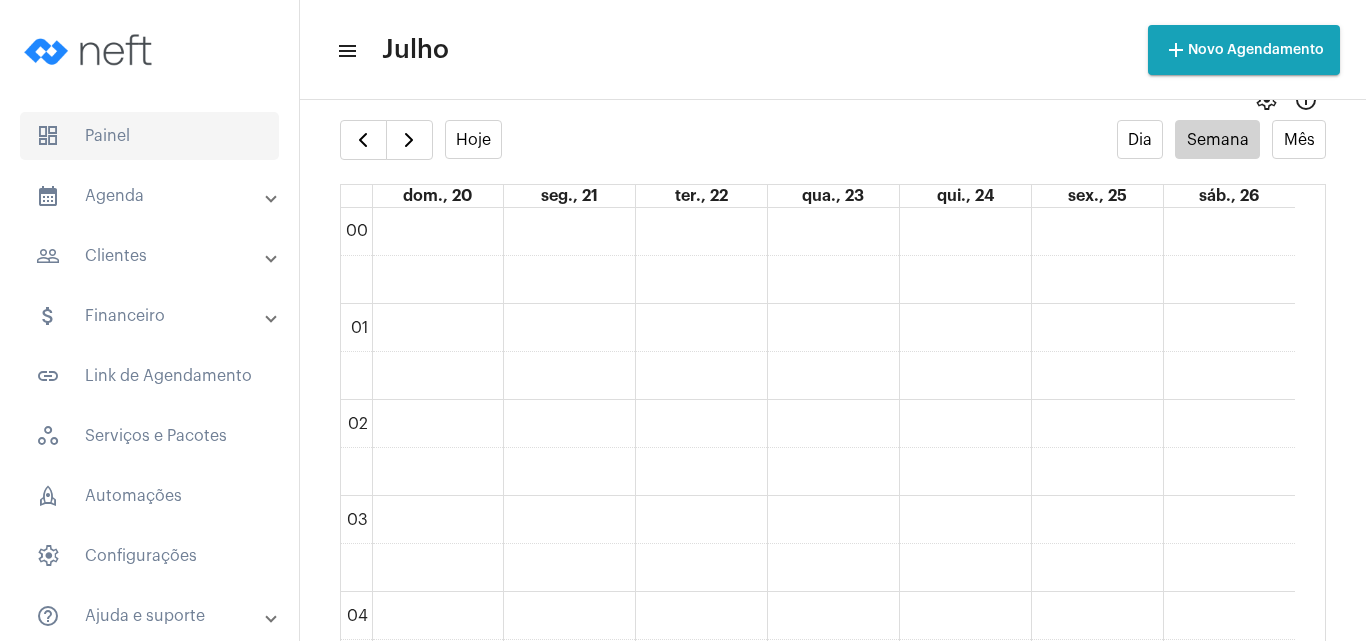 click on "dashboard   Painel" 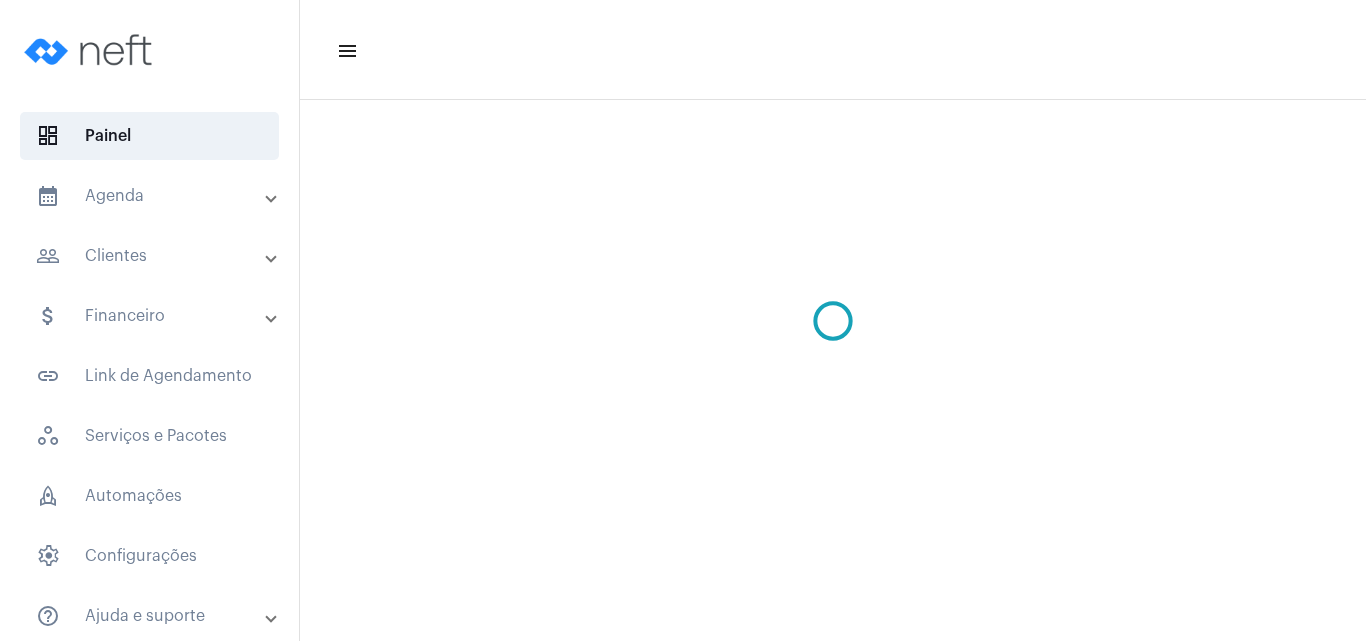 scroll, scrollTop: 0, scrollLeft: 0, axis: both 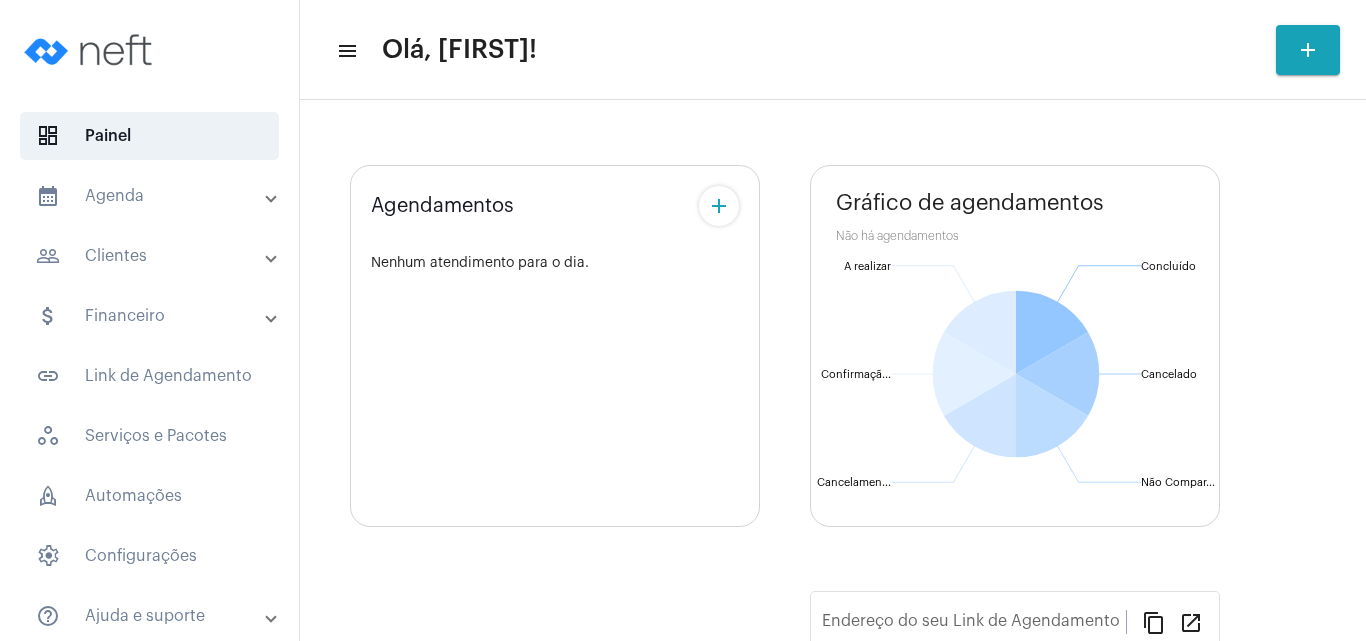 type on "https://neft.com.br/[FIRST]" 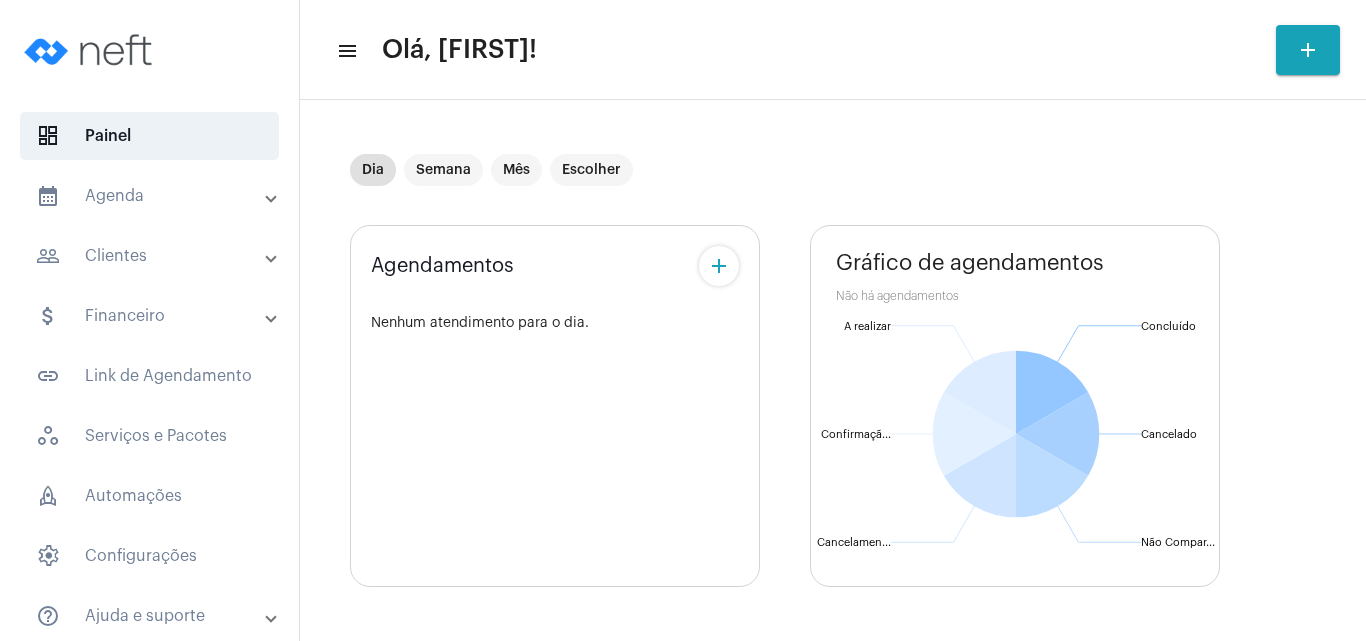 click on "menu Olá, Isleia! add" 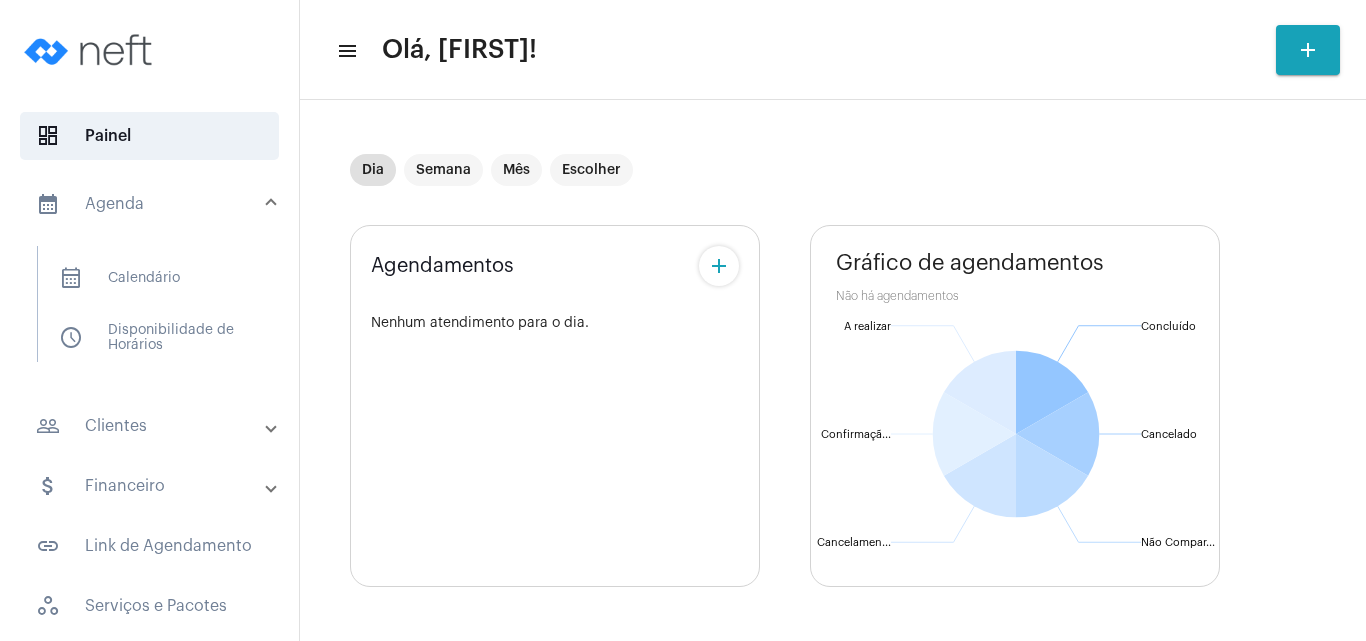 click on "calendar_month_outlined  Agenda" at bounding box center (151, 204) 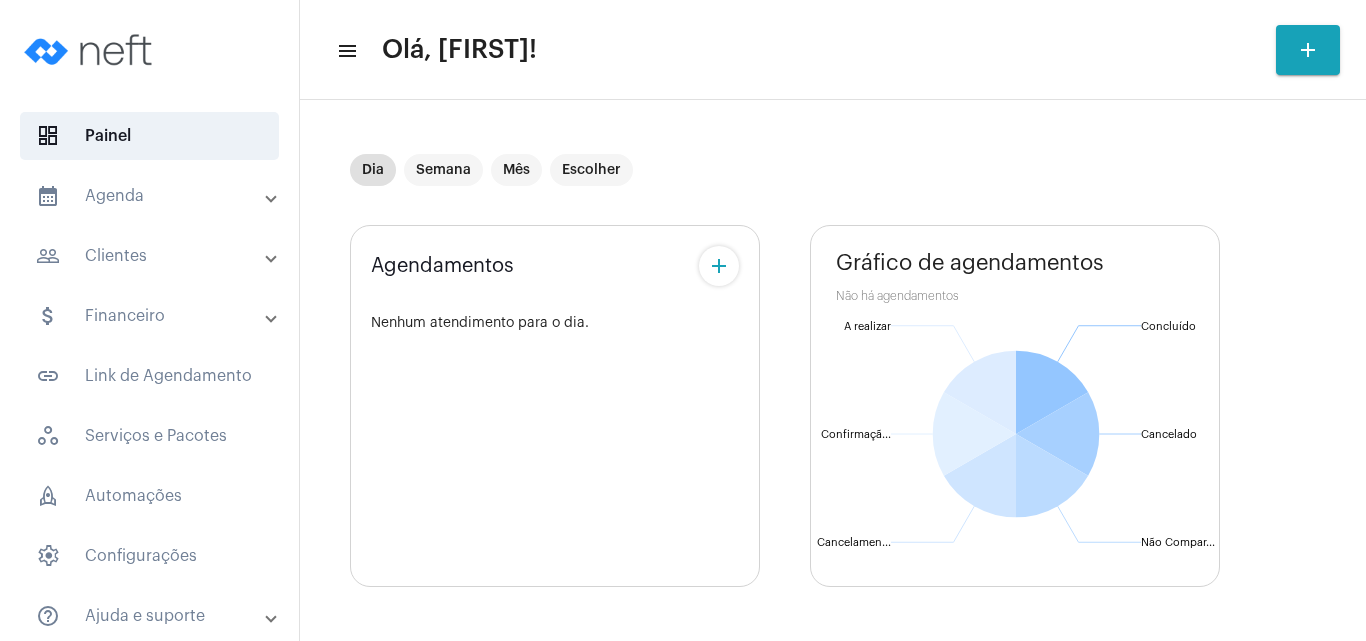 click on "people_outline  Clientes" at bounding box center [151, 256] 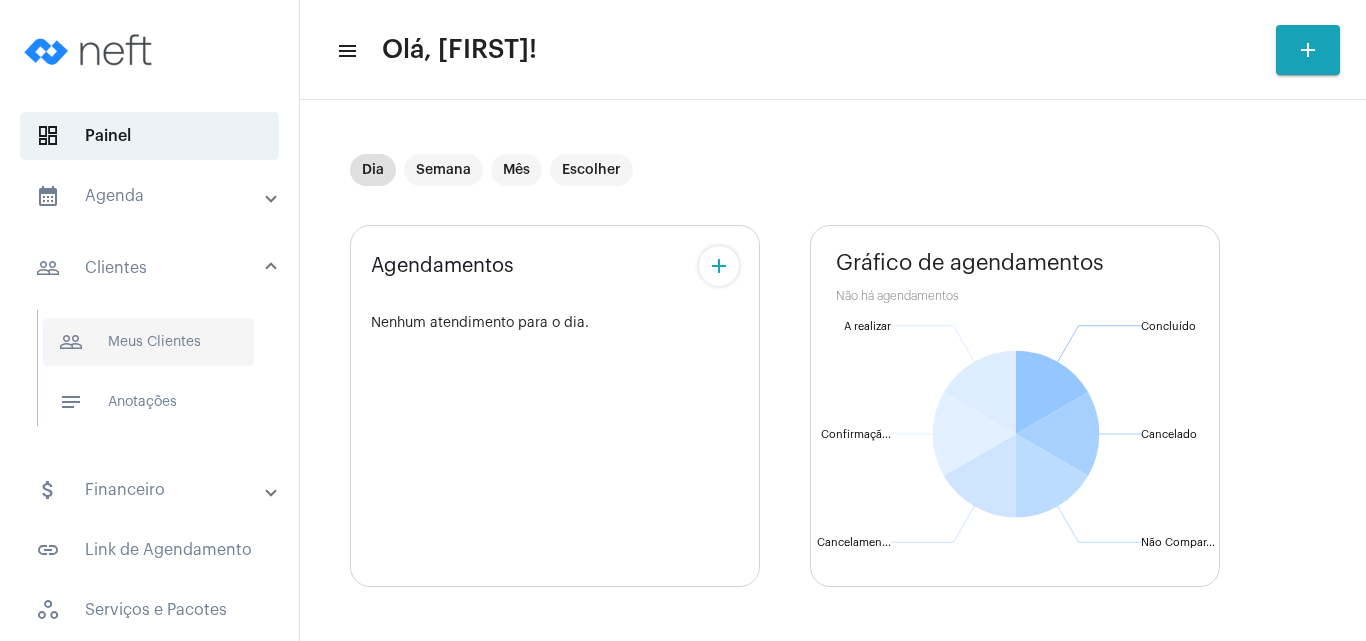 click on "people_outline  Meus Clientes" at bounding box center (148, 342) 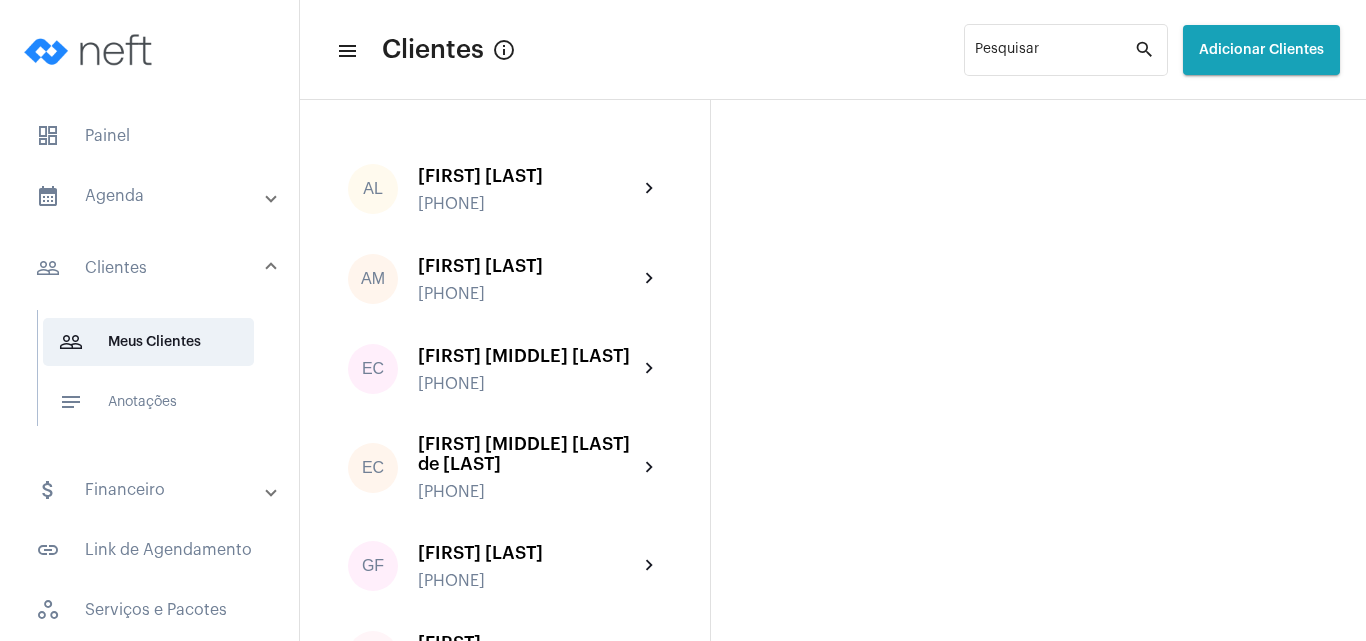 click on "AL  Ana Luisa +559891008852 chevron_right  AM  Andreia Malzoni +5515997768185 chevron_right  EC  Ellen Cristina Ribeiro +5511970798834 chevron_right  EC  Evie Caroline Monteiro de Sousa +5571991484717 chevron_right  GF  Giovanna Franzol +5515997796352 chevron_right  I  Isléia  +5515996411257 chevron_right  KP  Karoline P Stocco +5515991495008 chevron_right  M  Mireylle  +5515996564742 chevron_right  TD  Thais da Cruz Soares  +5515 988002178 chevron_right" 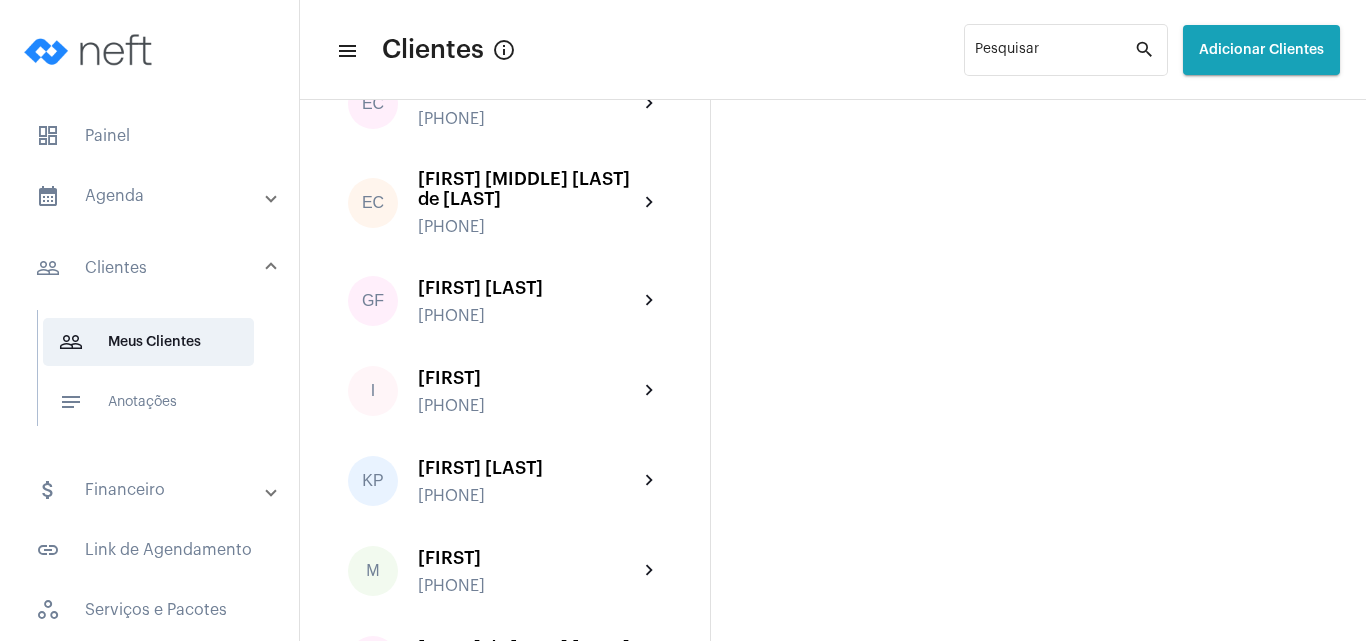 scroll, scrollTop: 322, scrollLeft: 0, axis: vertical 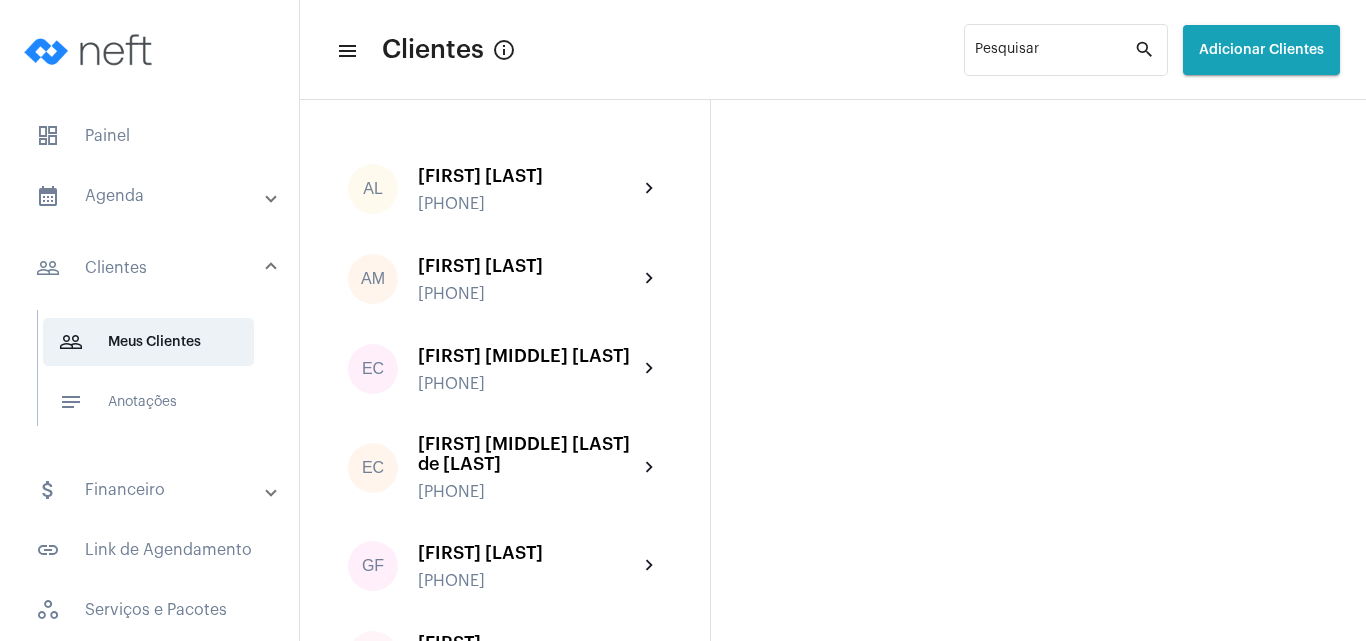 click on "Adicionar Clientes" 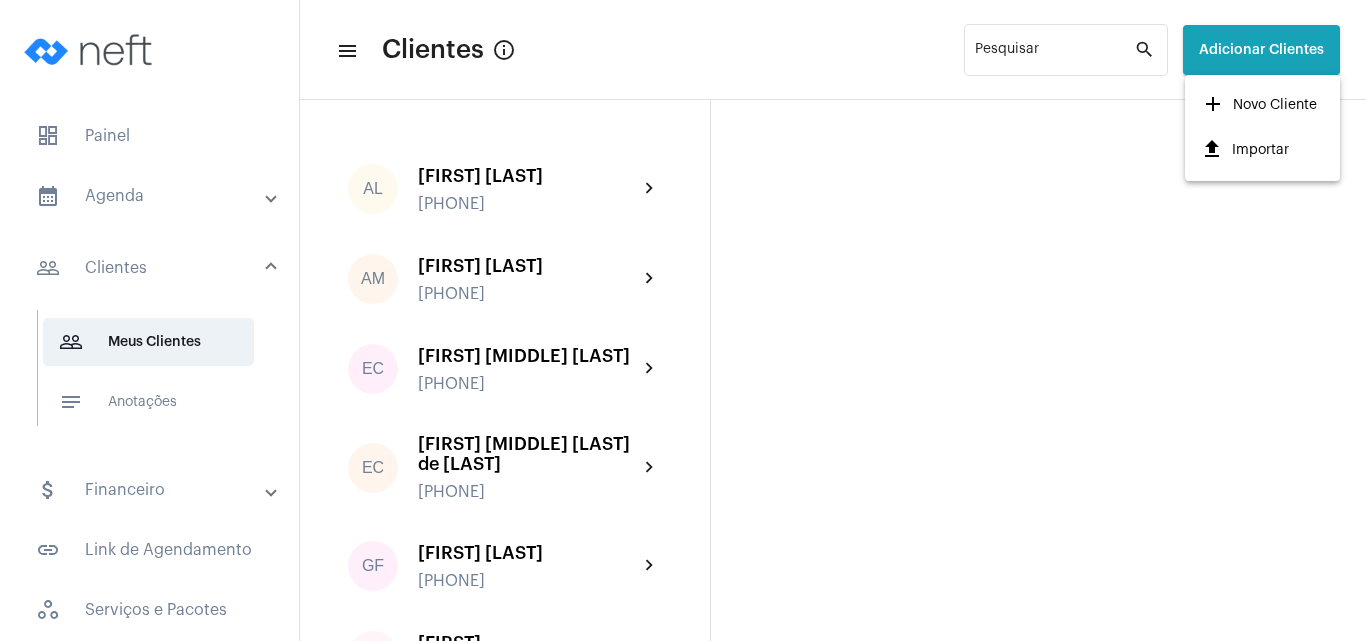click on "add  Novo Cliente" at bounding box center [1259, 105] 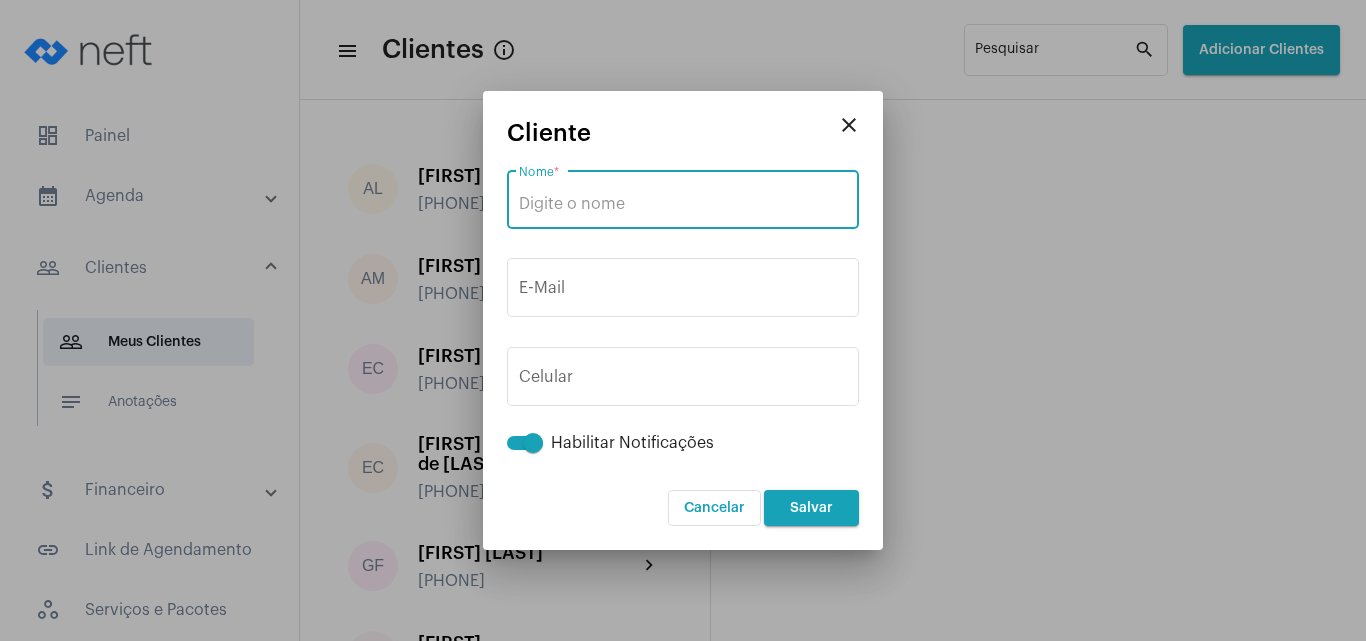 click on "Nome  *" at bounding box center [683, 204] 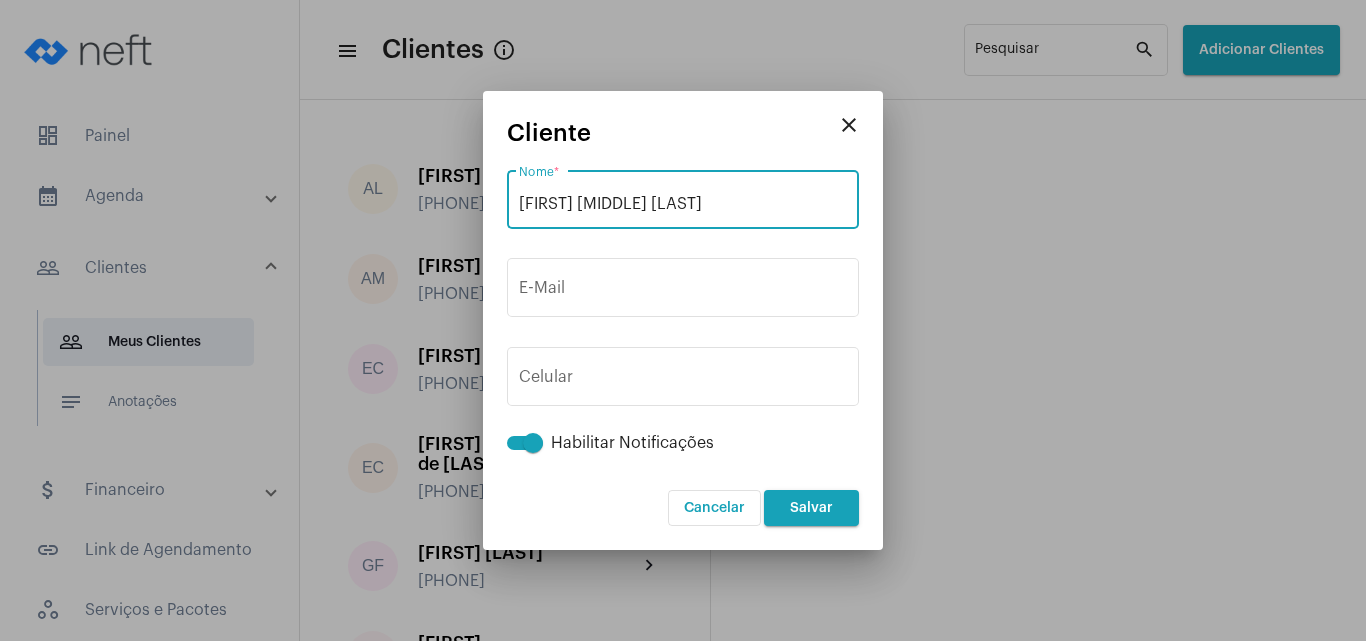 type on "Ana M. Soares" 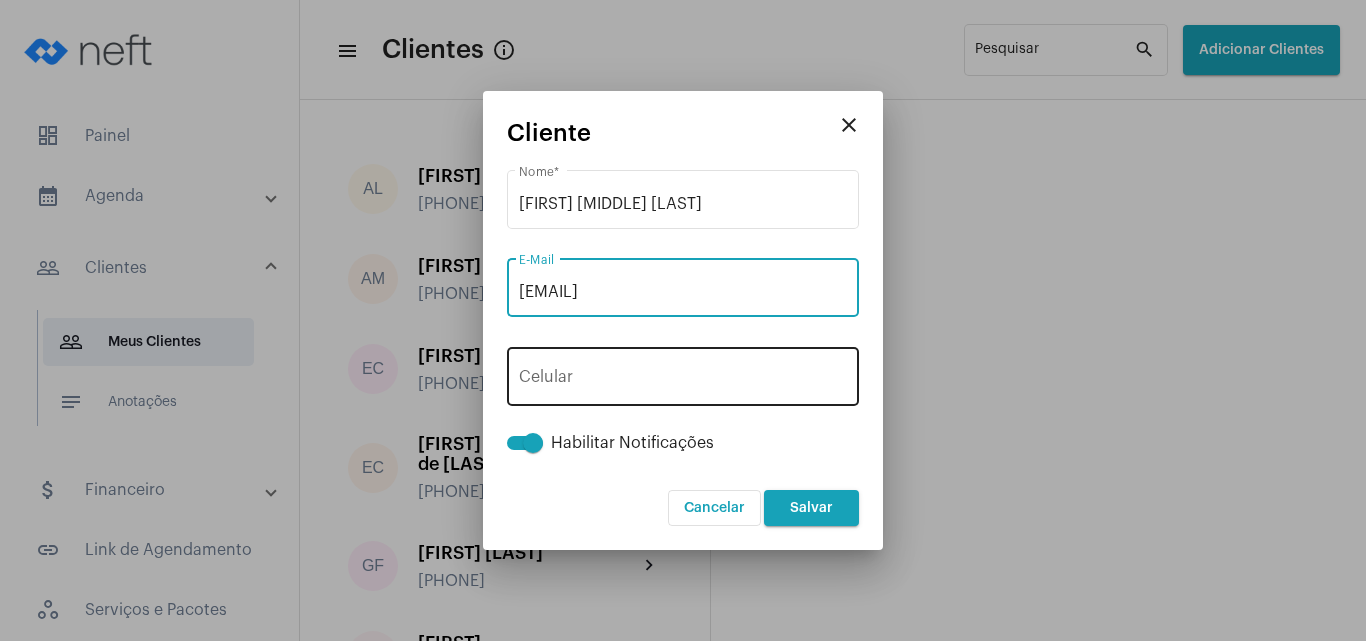 type on "marguerita13aninha@gmail.com" 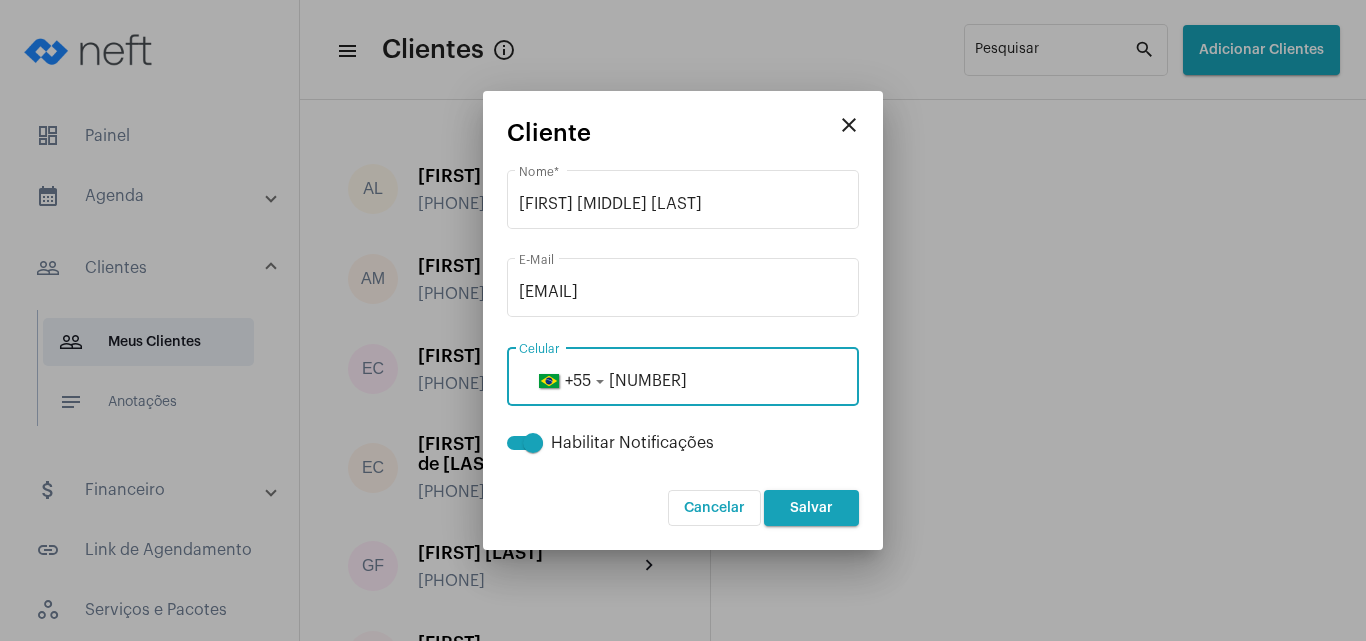 type on "15991360603" 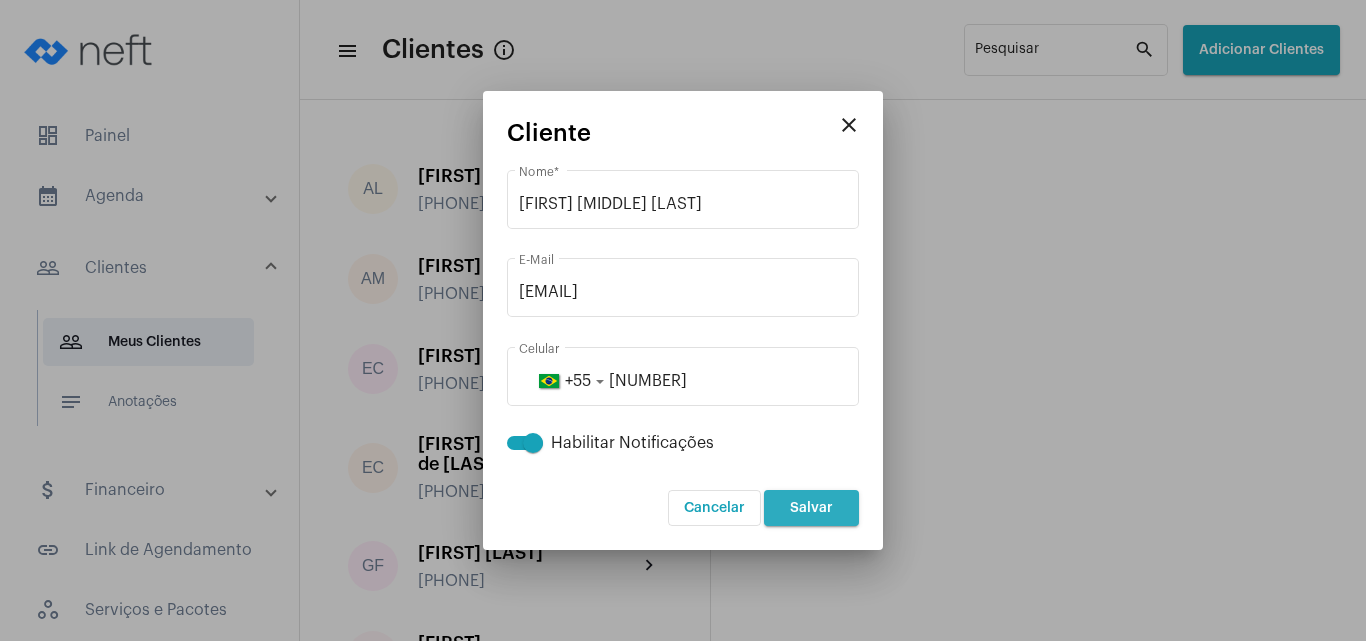 click on "Salvar" at bounding box center (811, 508) 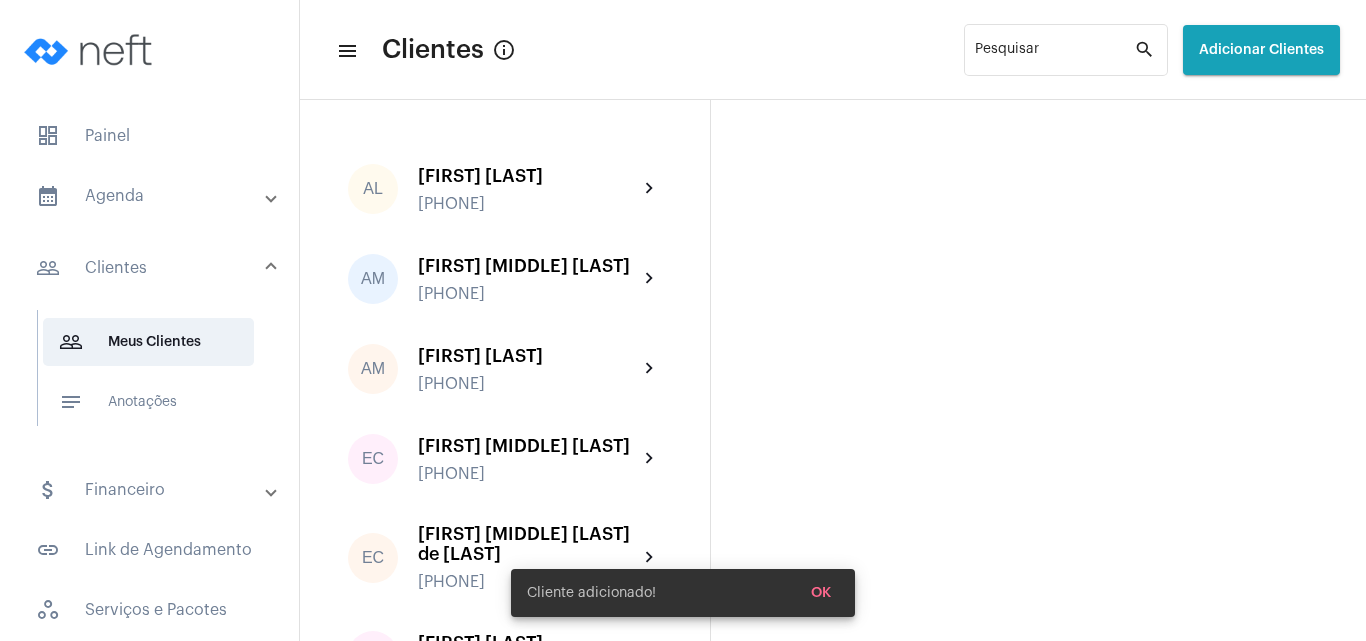 scroll, scrollTop: 412, scrollLeft: 0, axis: vertical 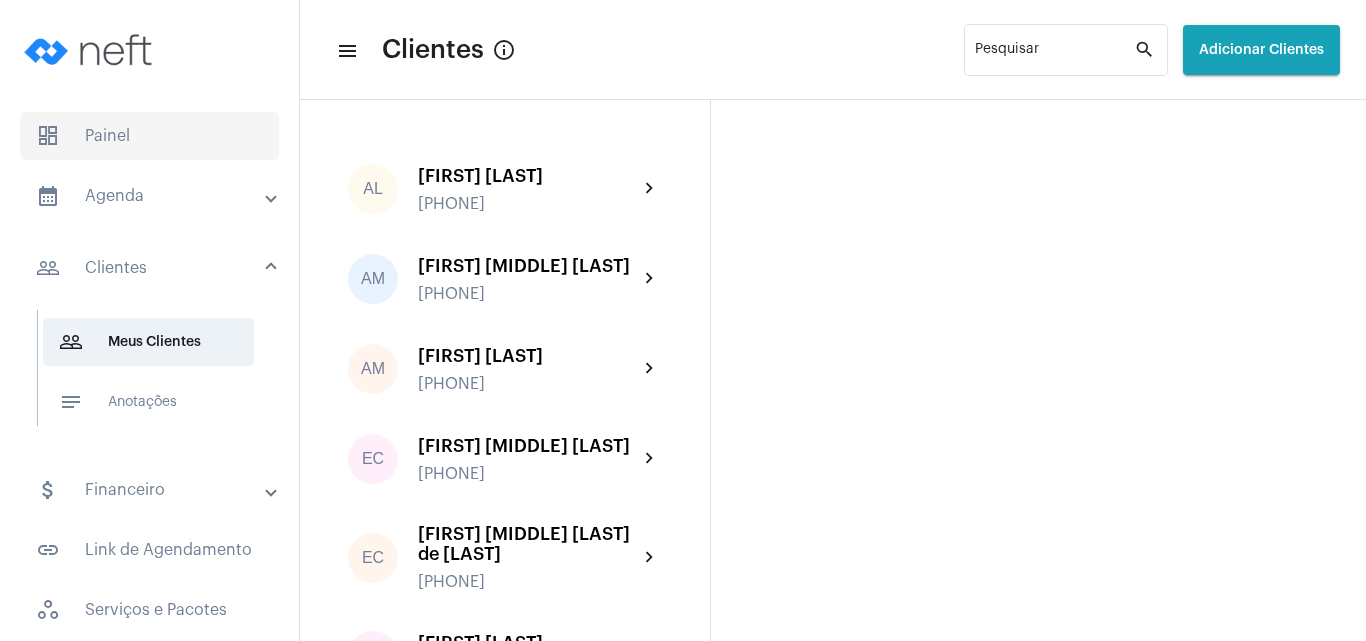 click on "dashboard   Painel" 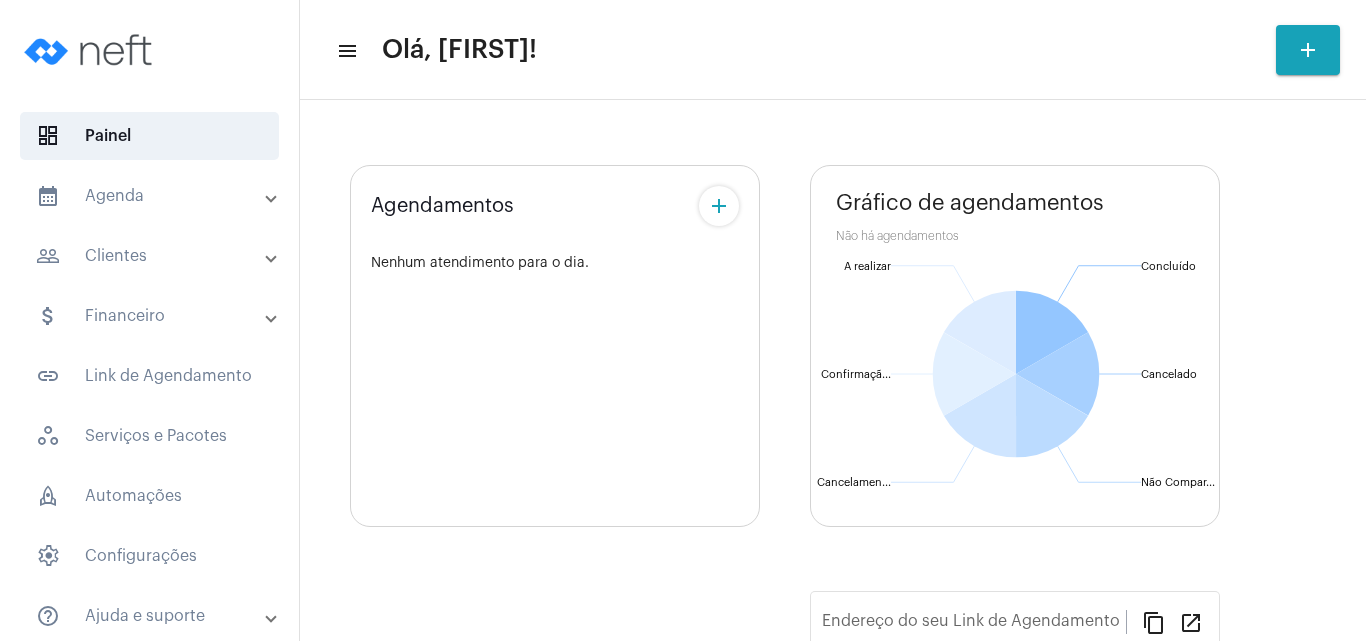 type on "https://neft.com.br/[FIRST]" 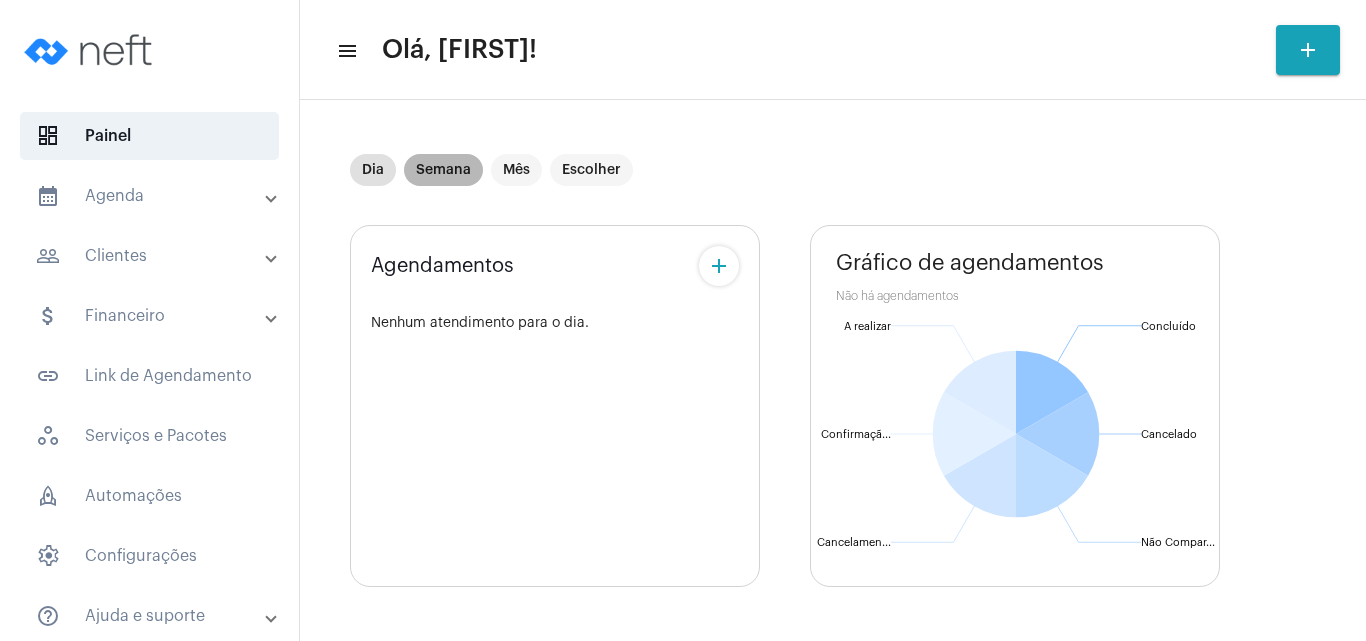 click on "Semana" at bounding box center [443, 170] 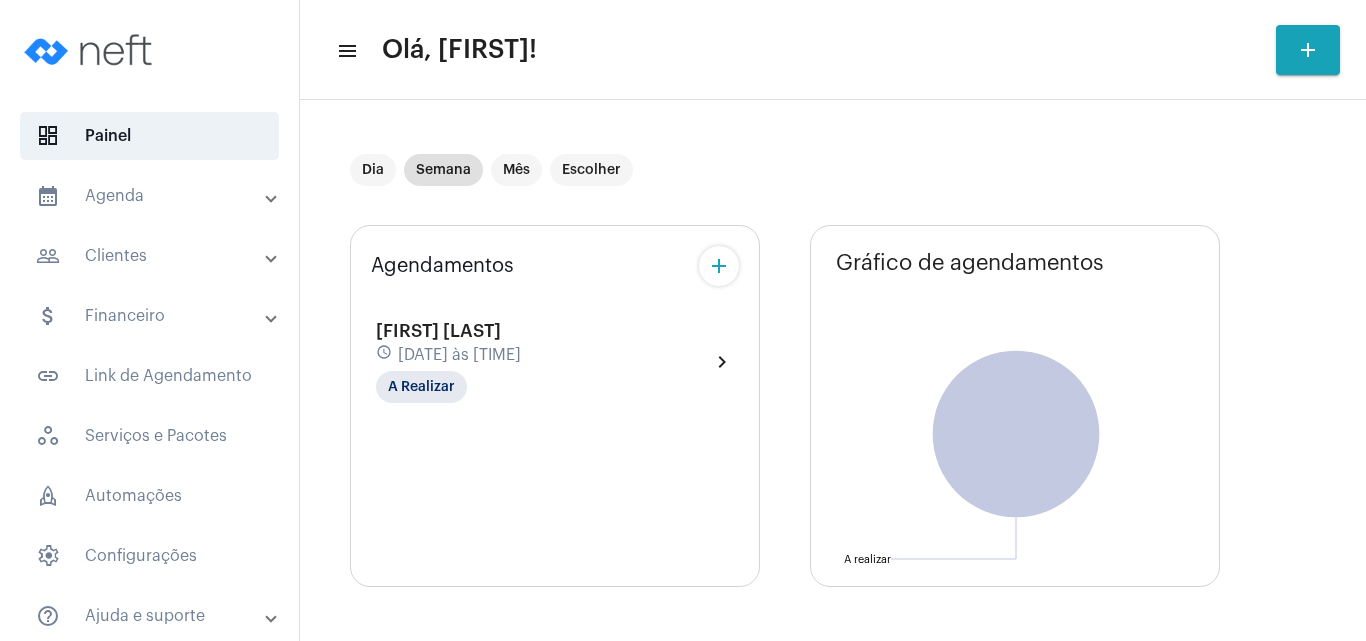 click on "Dia Semana Mês Escolher" 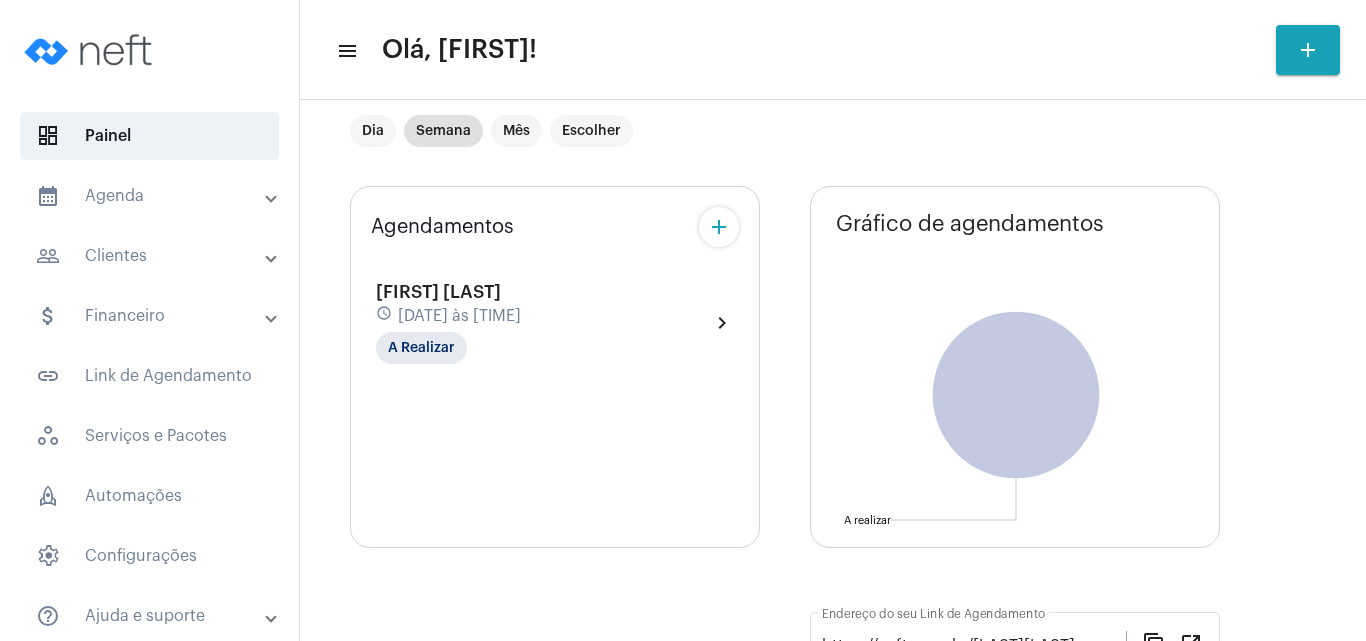 scroll, scrollTop: 40, scrollLeft: 0, axis: vertical 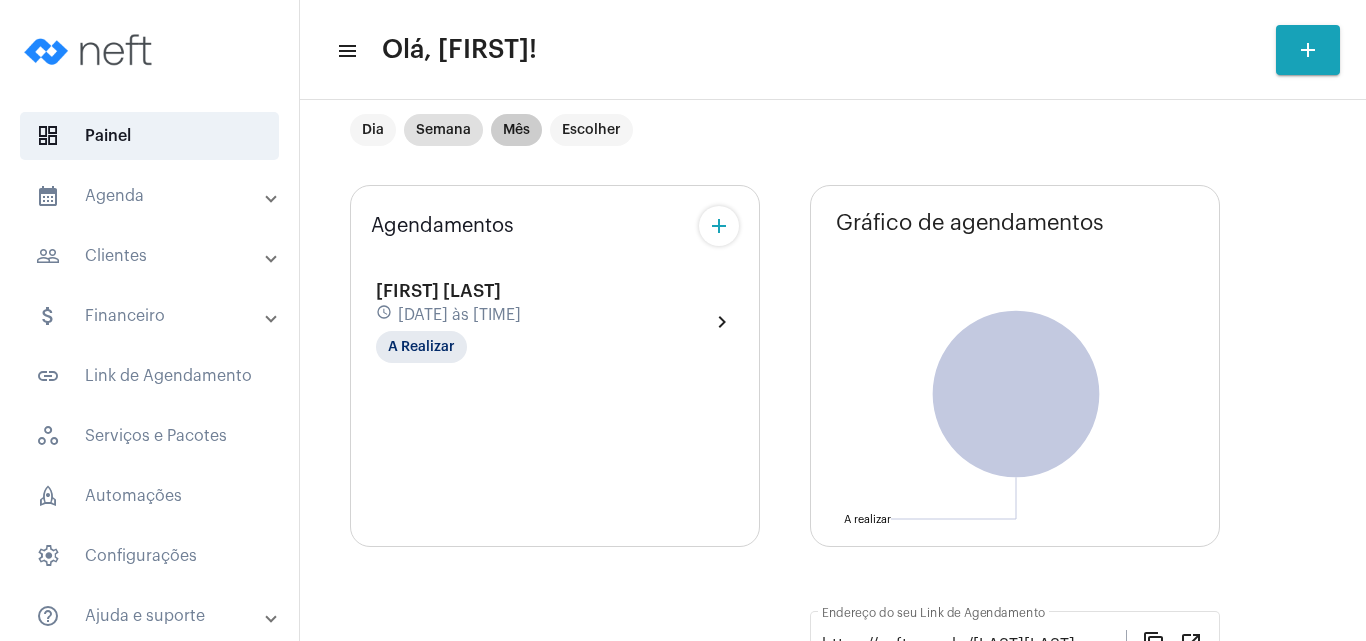 click on "Mês" at bounding box center (516, 130) 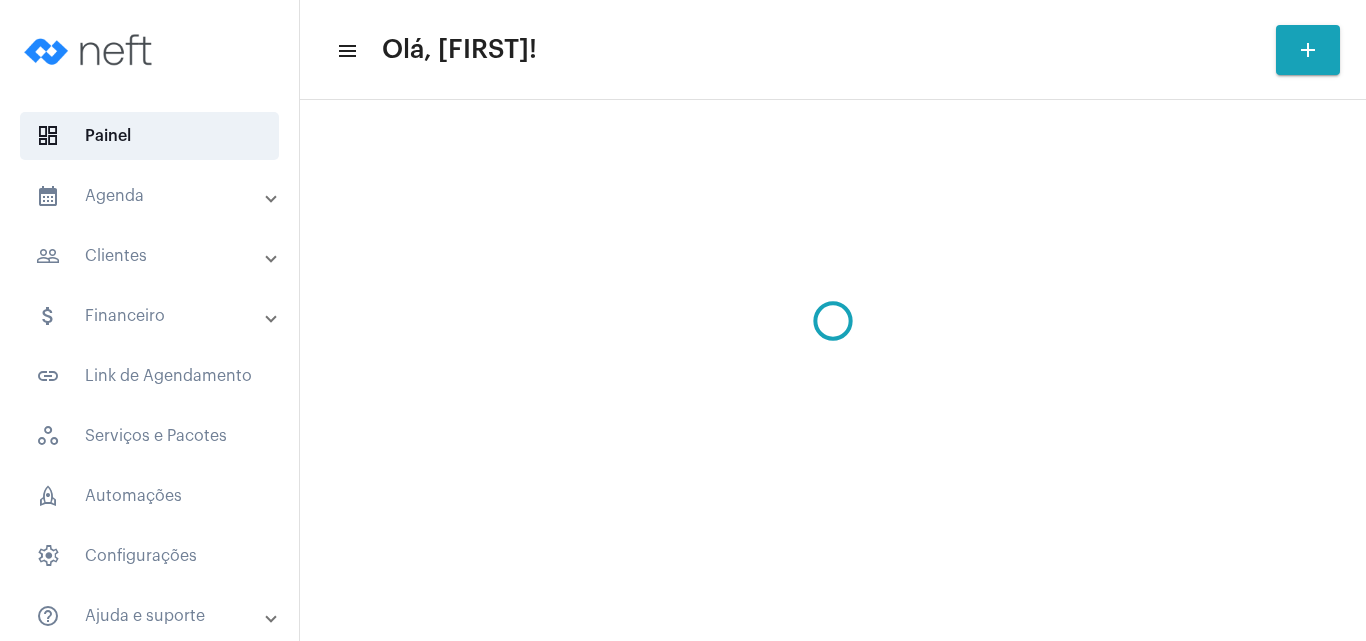 scroll, scrollTop: 0, scrollLeft: 0, axis: both 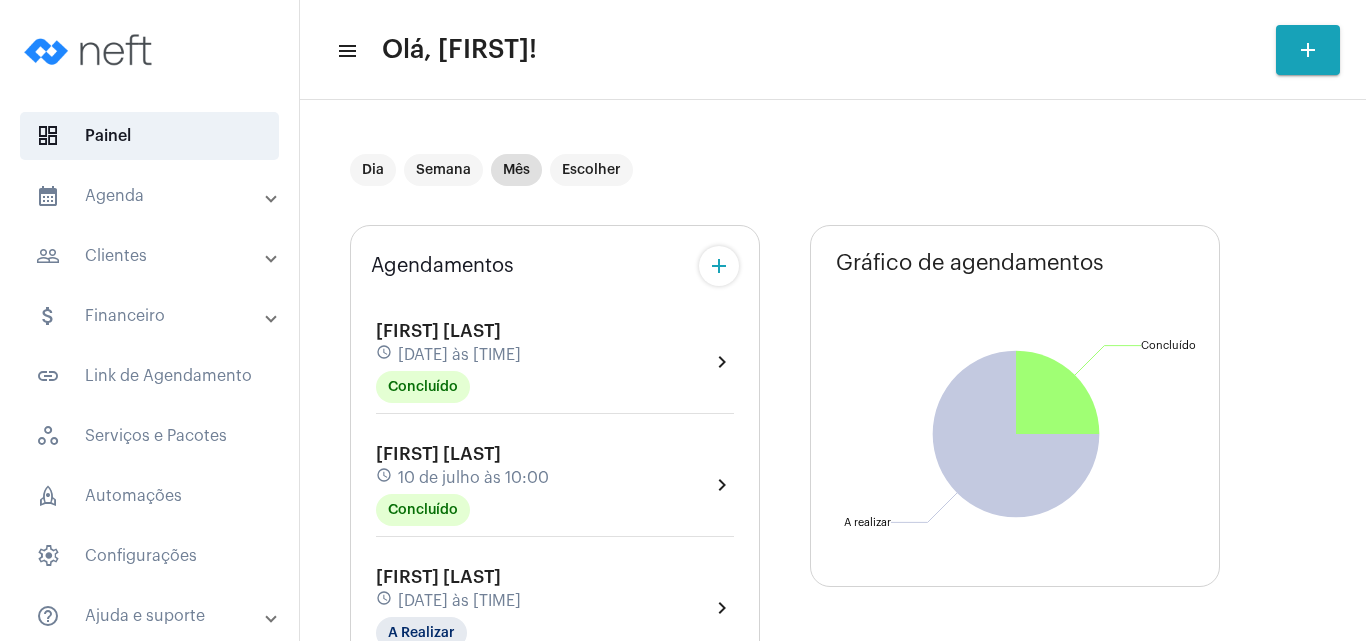 click on "Dia Semana Mês Escolher" 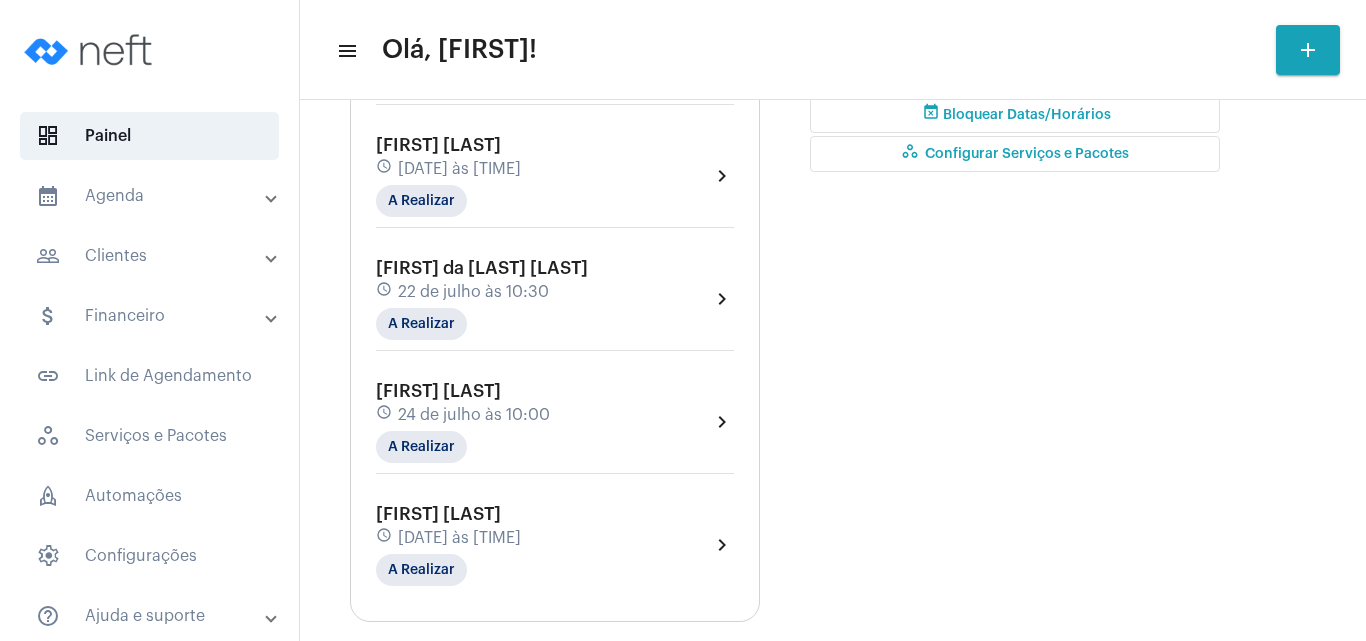 scroll, scrollTop: 709, scrollLeft: 0, axis: vertical 